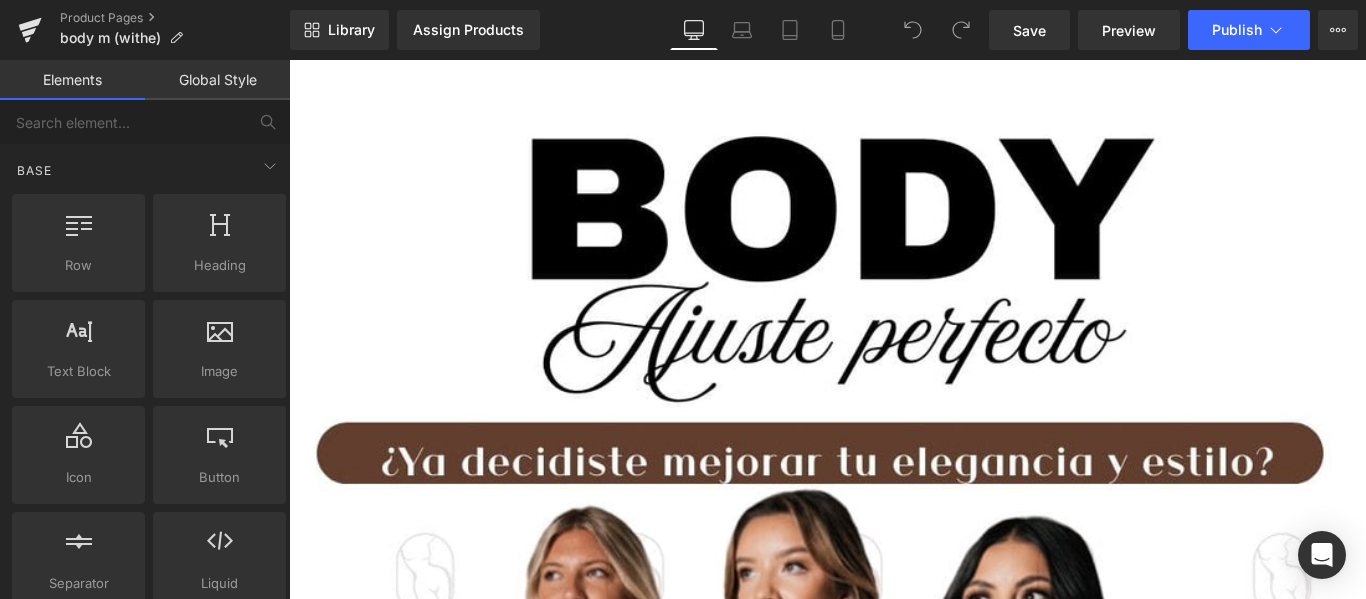 scroll, scrollTop: 0, scrollLeft: 0, axis: both 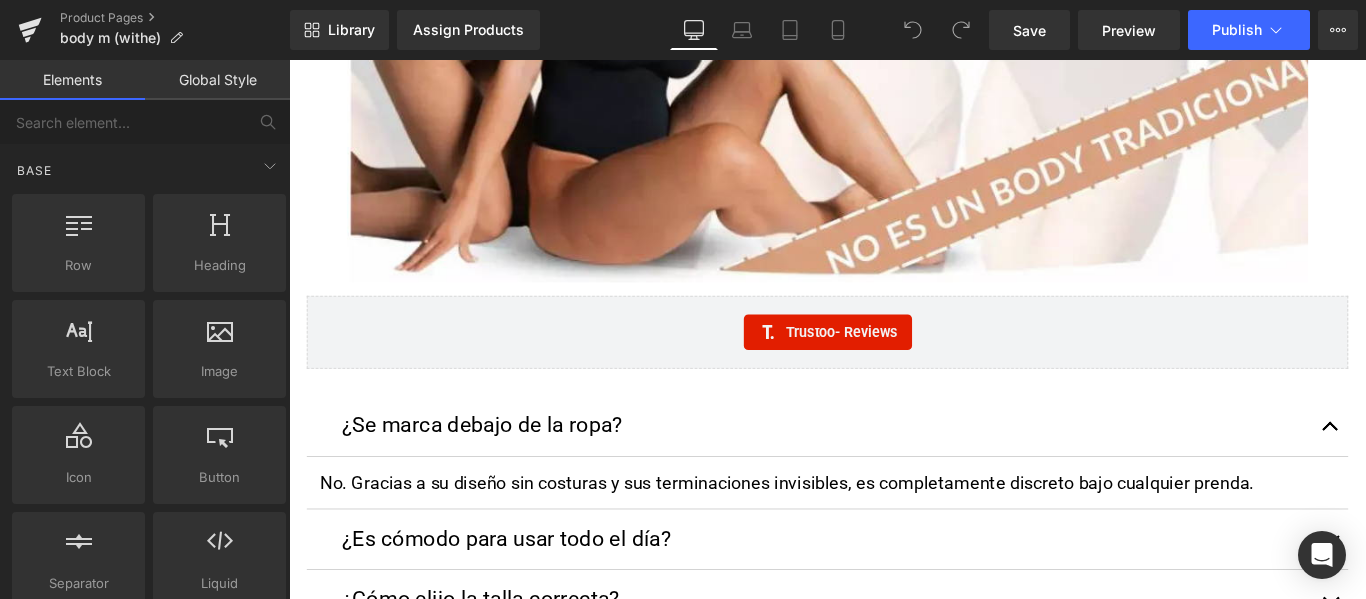 click on "Trustoo  - Reviews" at bounding box center (894, 366) 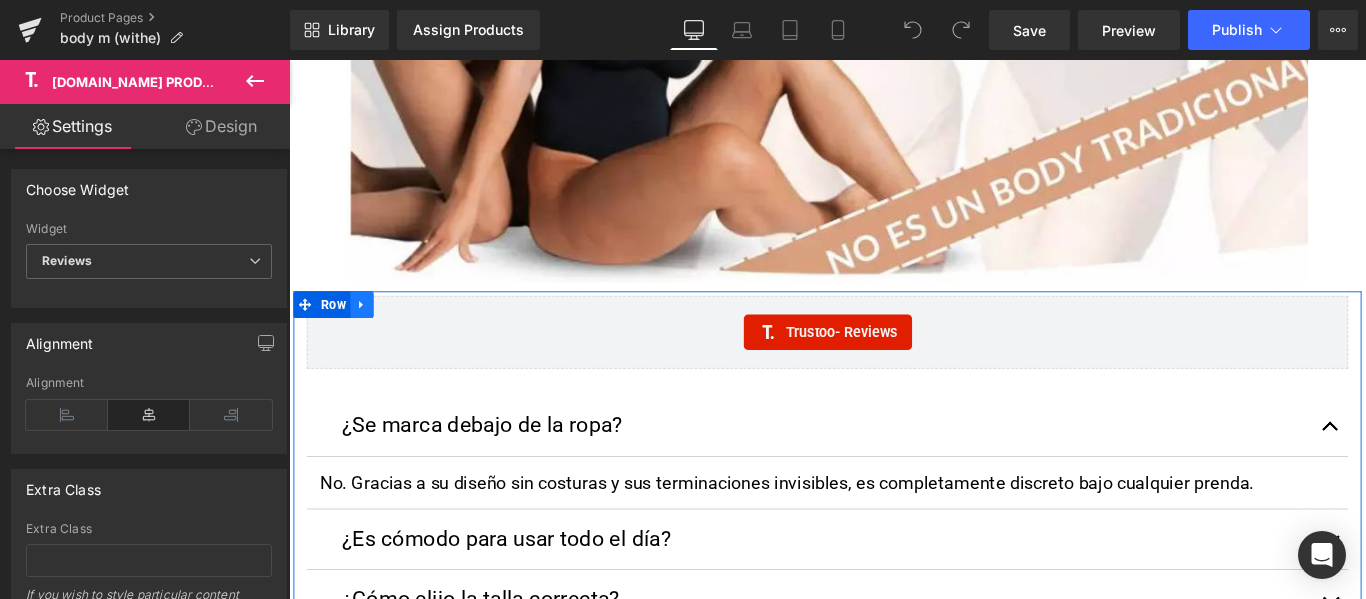 click 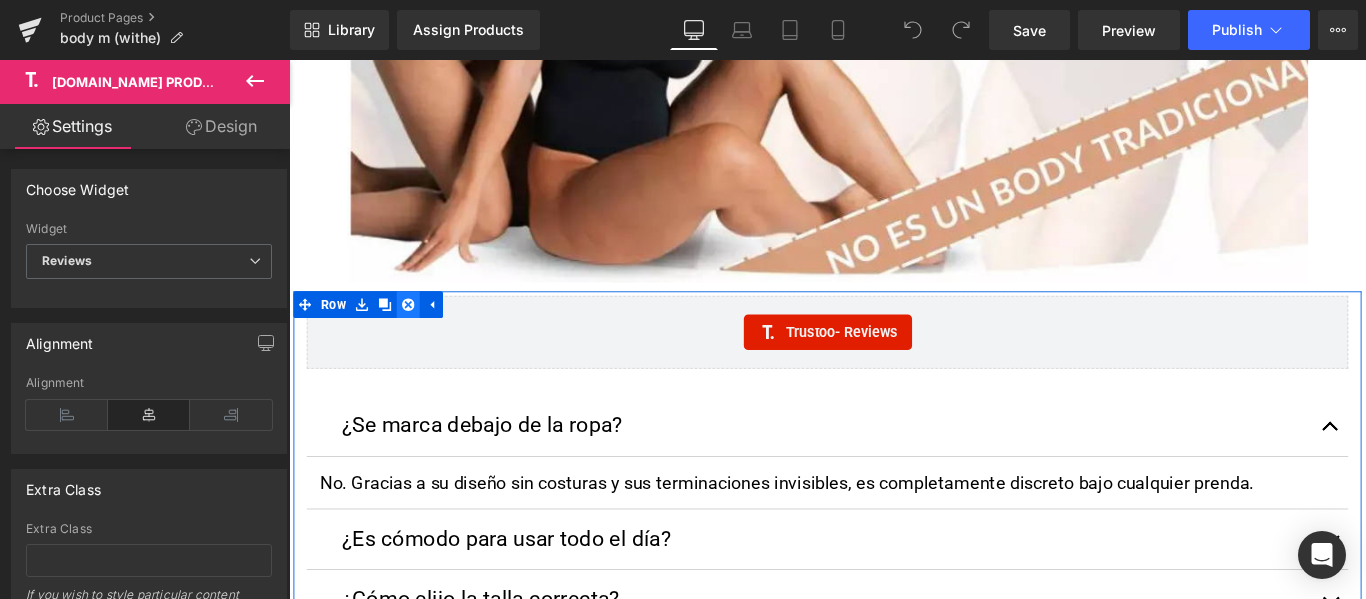 click at bounding box center (423, 335) 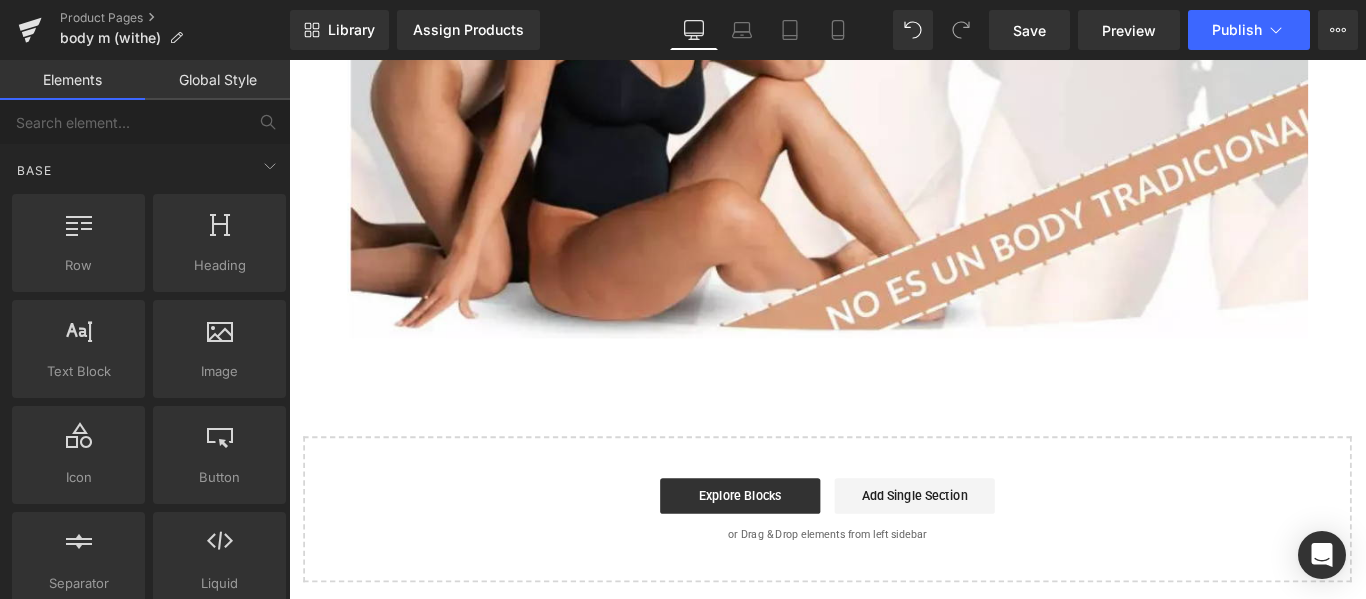 scroll, scrollTop: 8909, scrollLeft: 0, axis: vertical 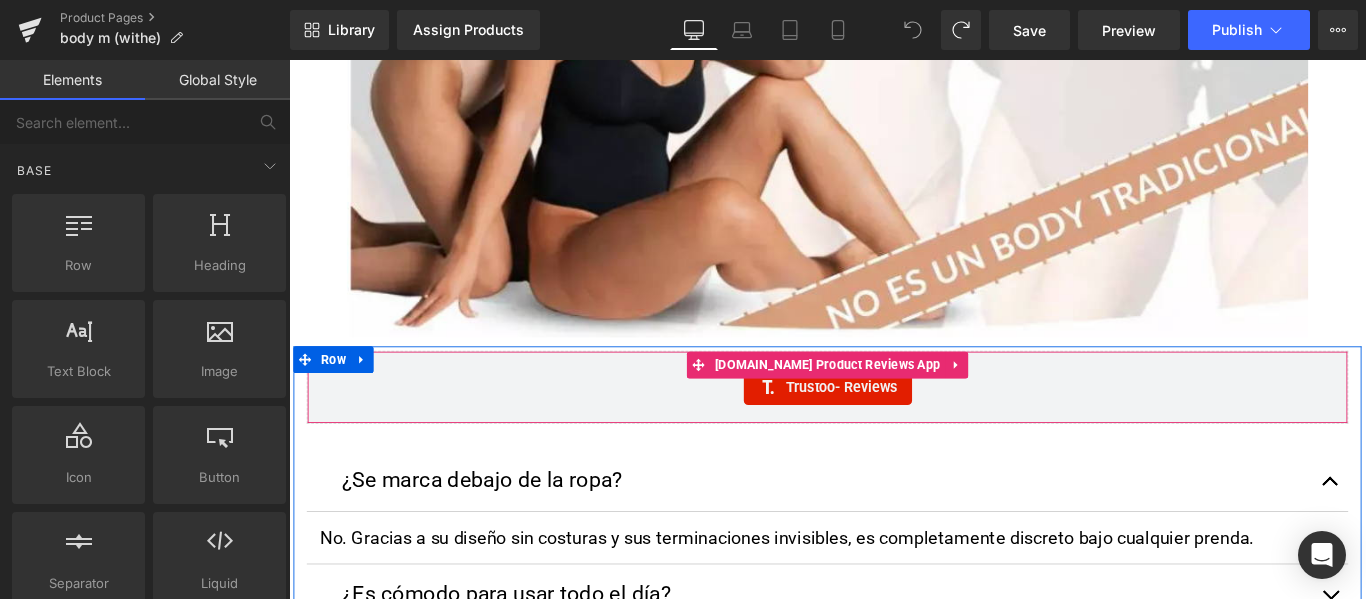 click on "Trustoo  - Reviews" at bounding box center [894, 428] 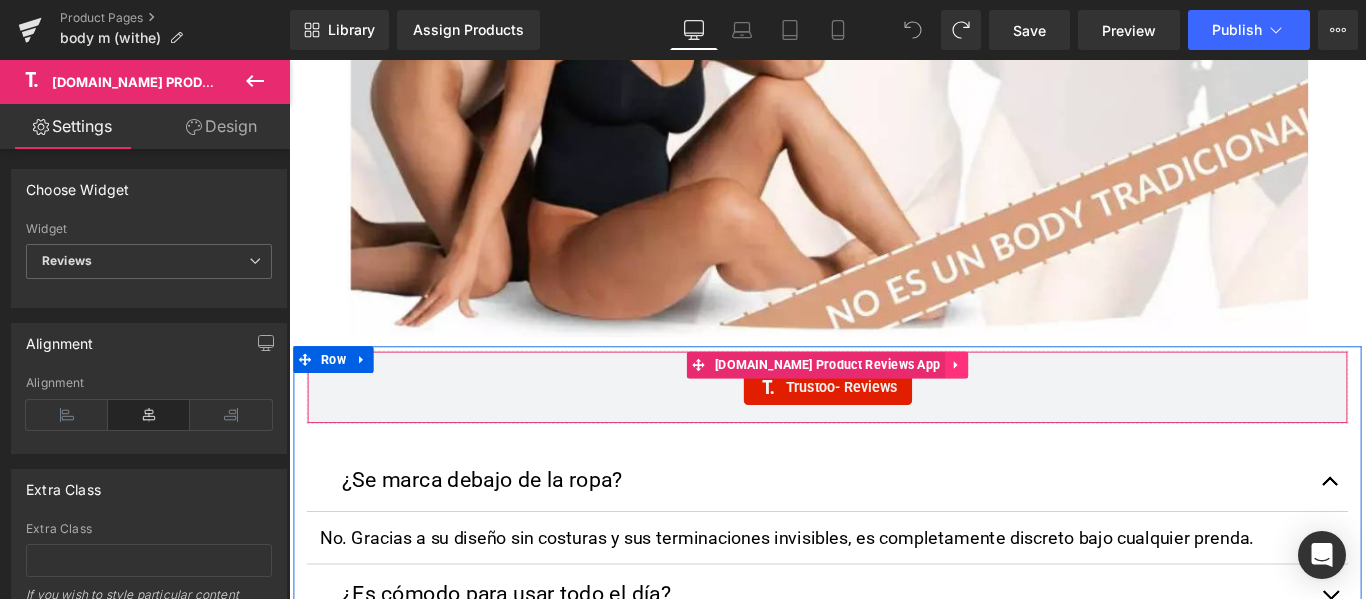 click 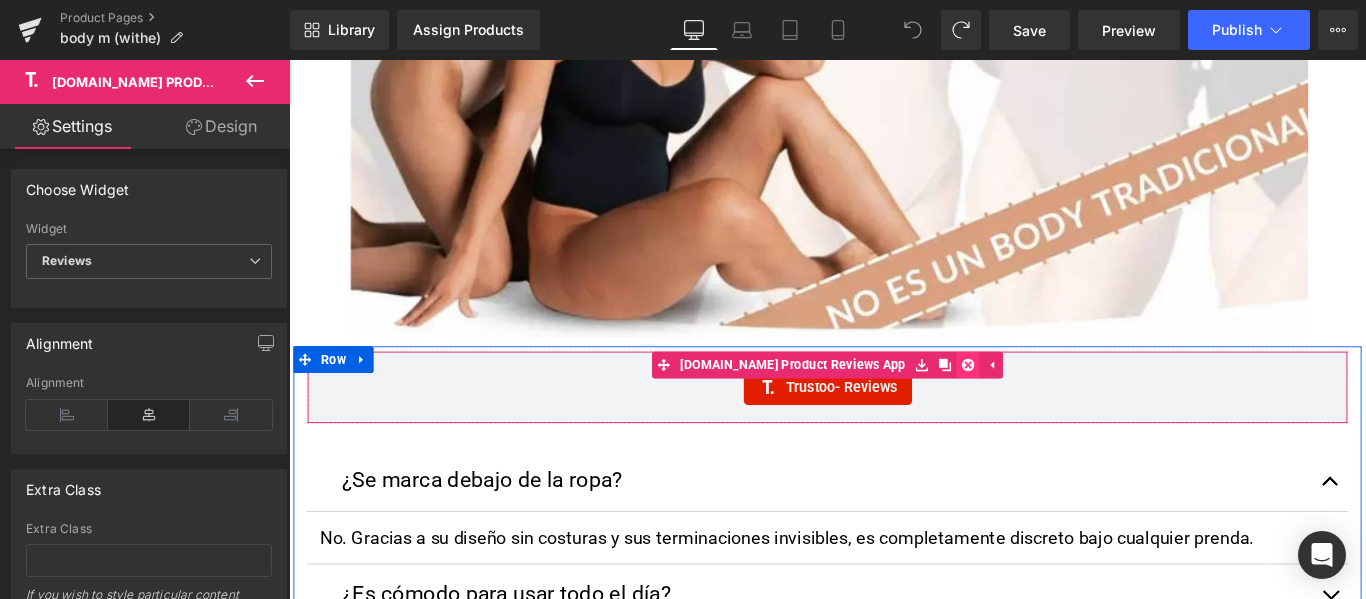 click 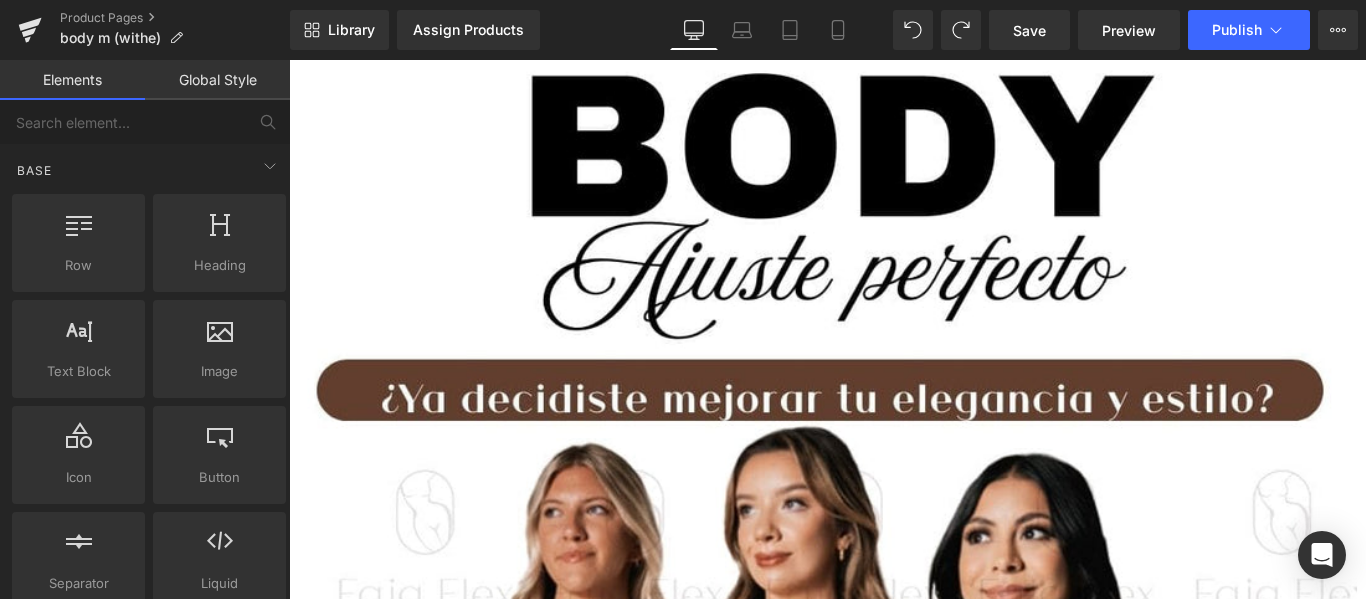 scroll, scrollTop: 0, scrollLeft: 0, axis: both 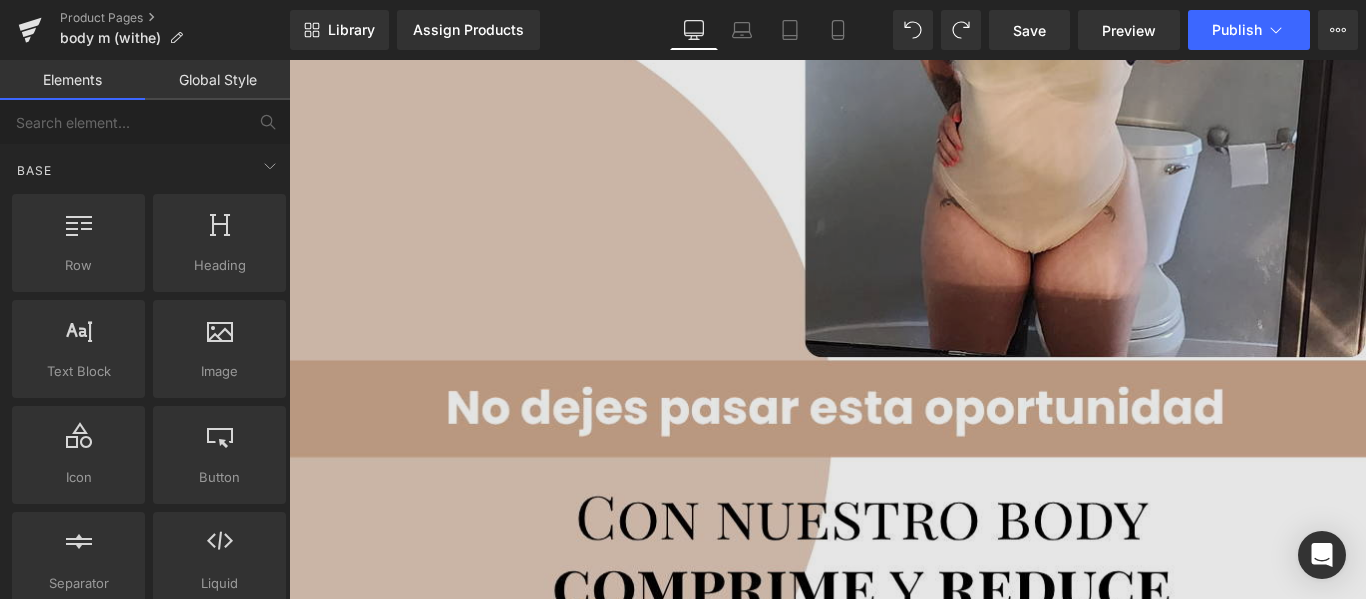 click at bounding box center (894, 605) 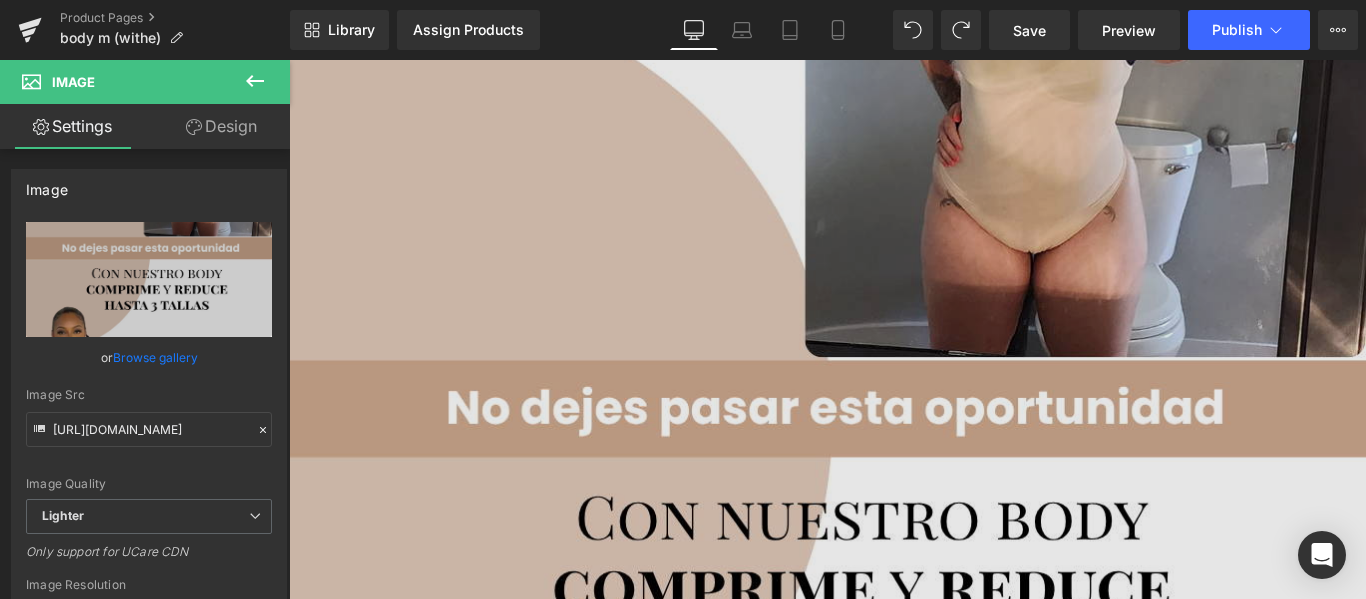 click at bounding box center [894, 605] 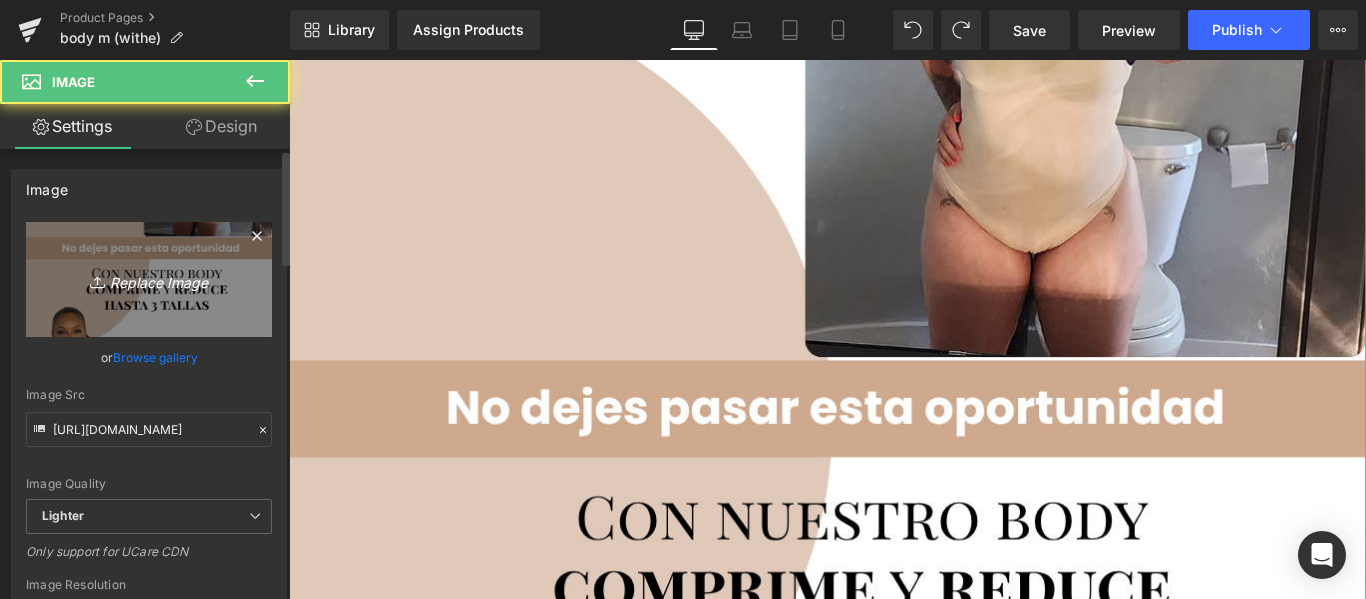 click on "Replace Image" at bounding box center [149, 279] 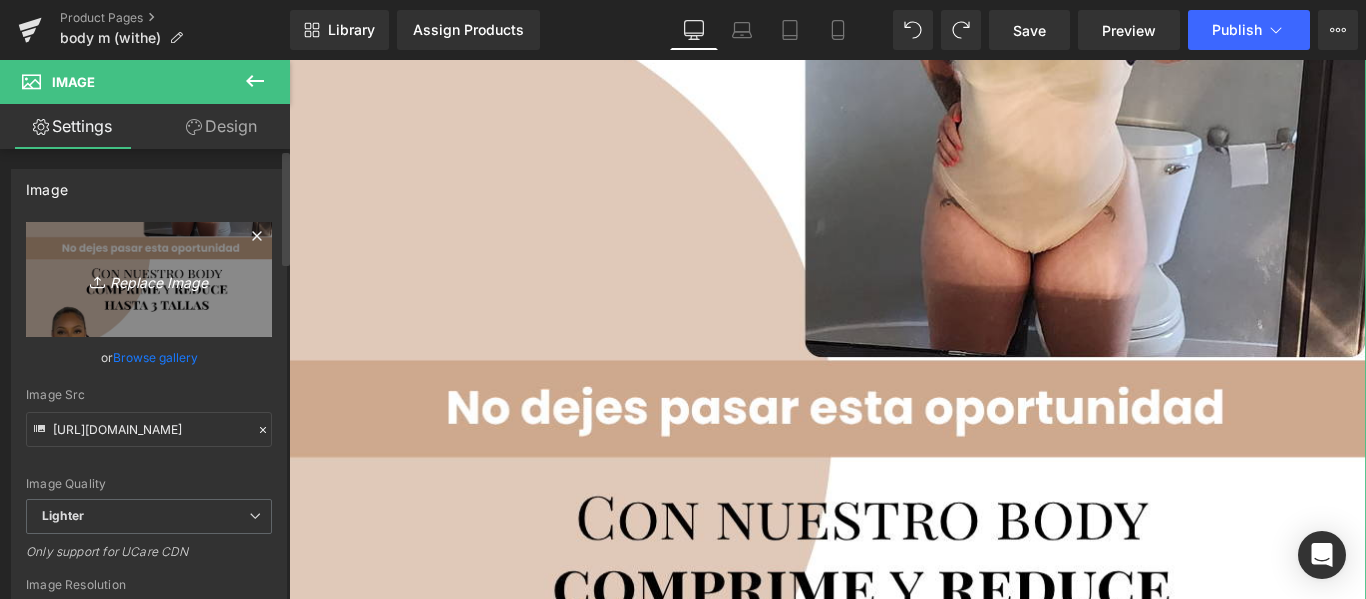 type on "C:\fakepath\1.jpg" 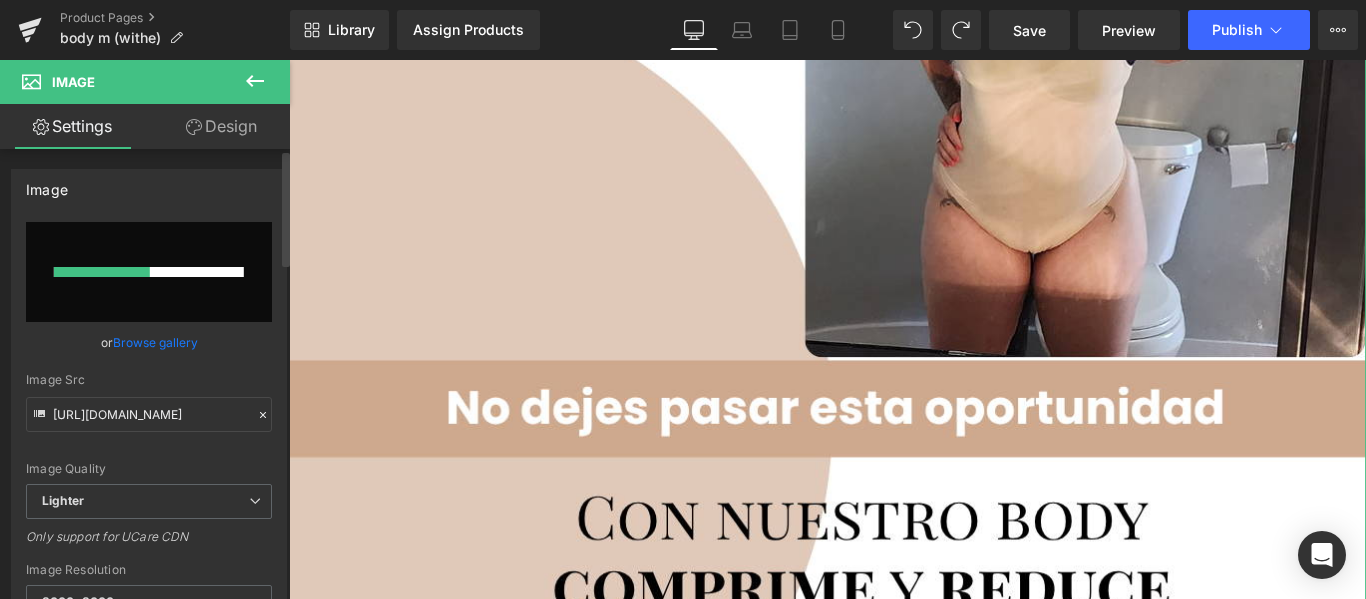 type 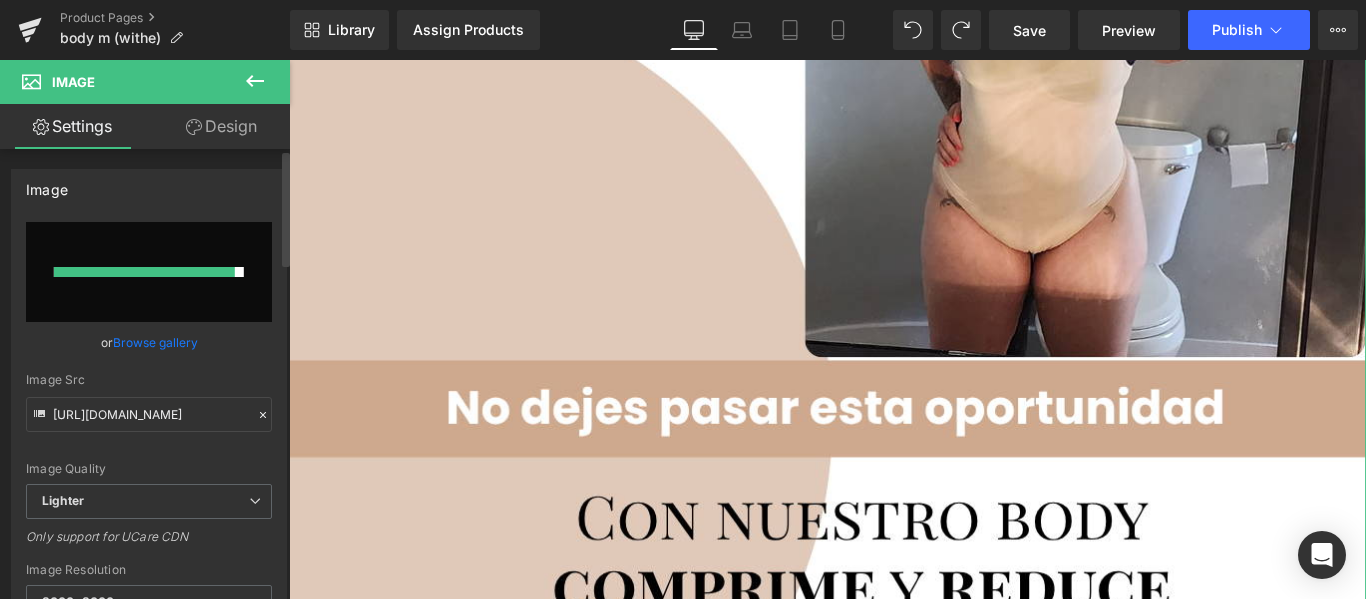 type on "[URL][DOMAIN_NAME]" 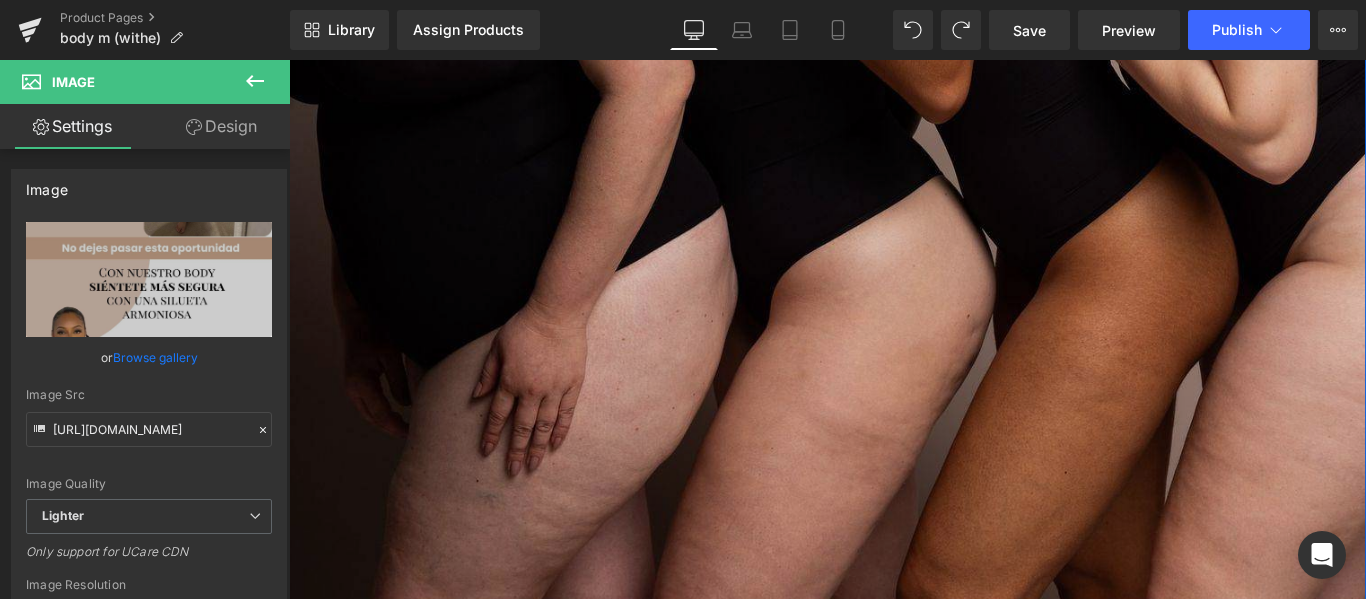 click at bounding box center [894, 91] 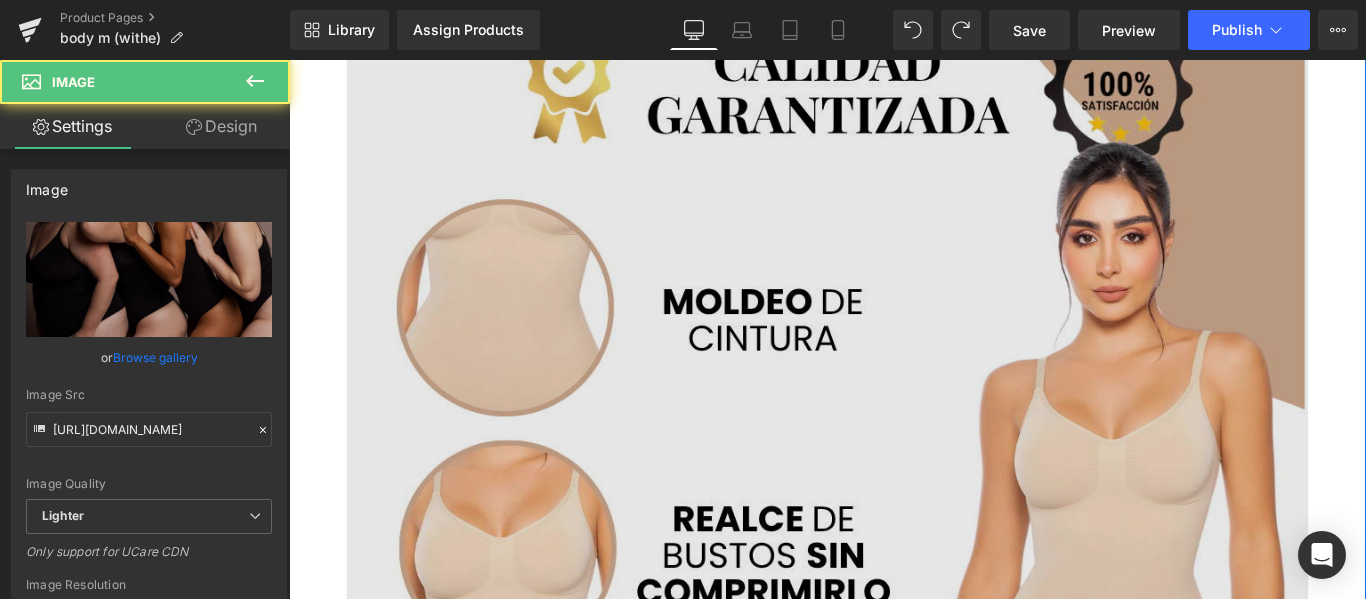 scroll, scrollTop: 6385, scrollLeft: 0, axis: vertical 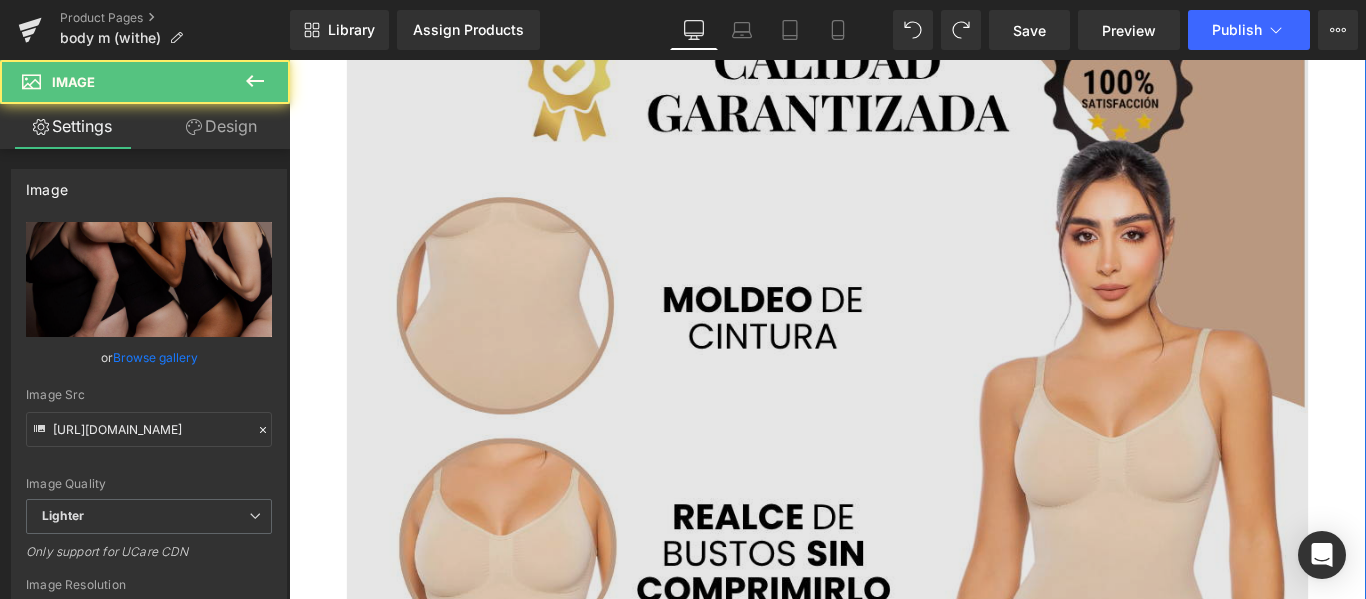 click at bounding box center (894, 1396) 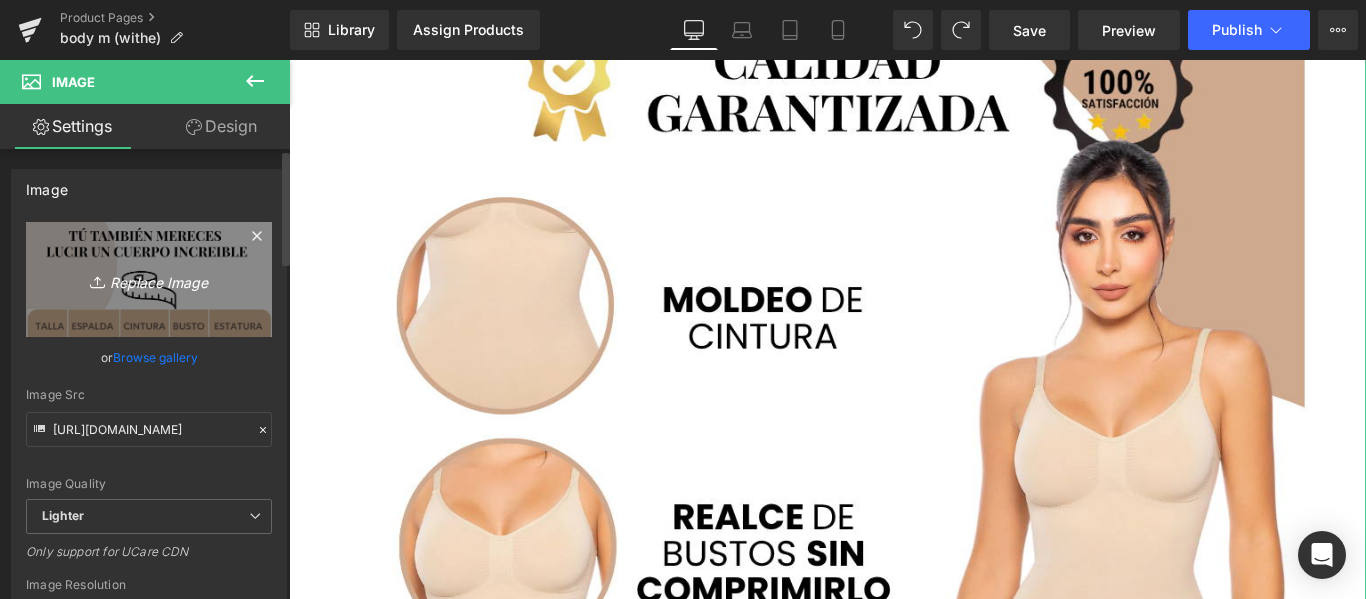 click on "Replace Image" at bounding box center (149, 279) 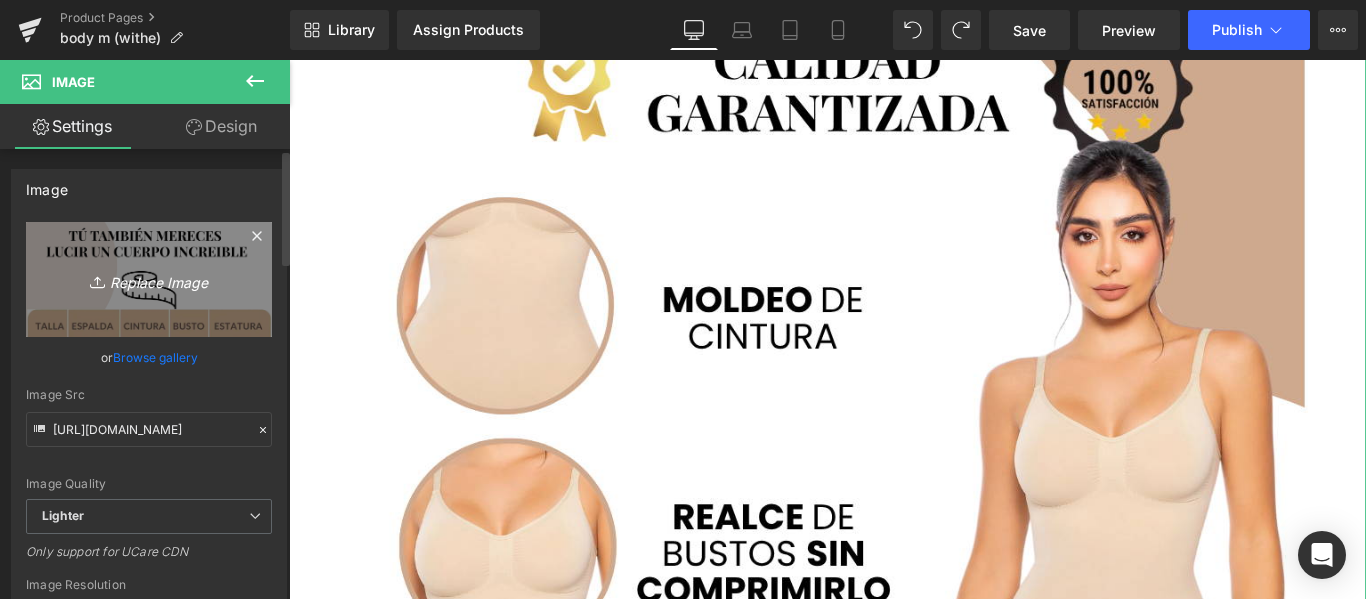 type on "C:\fakepath\2.jpg" 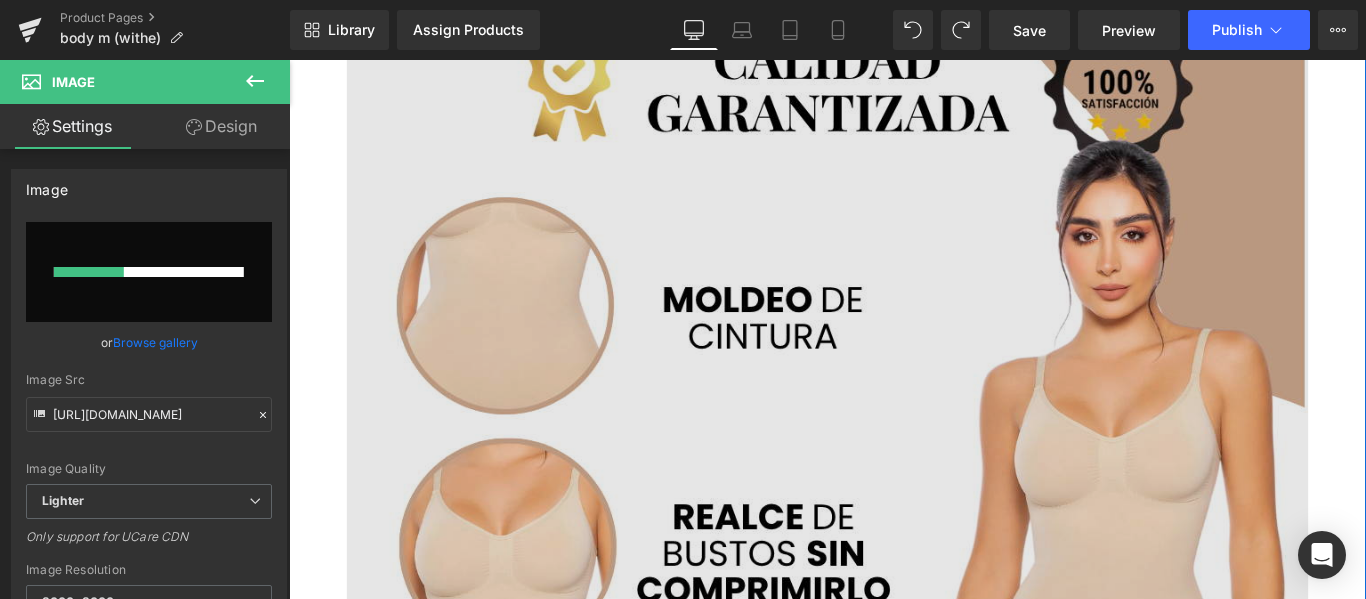 type 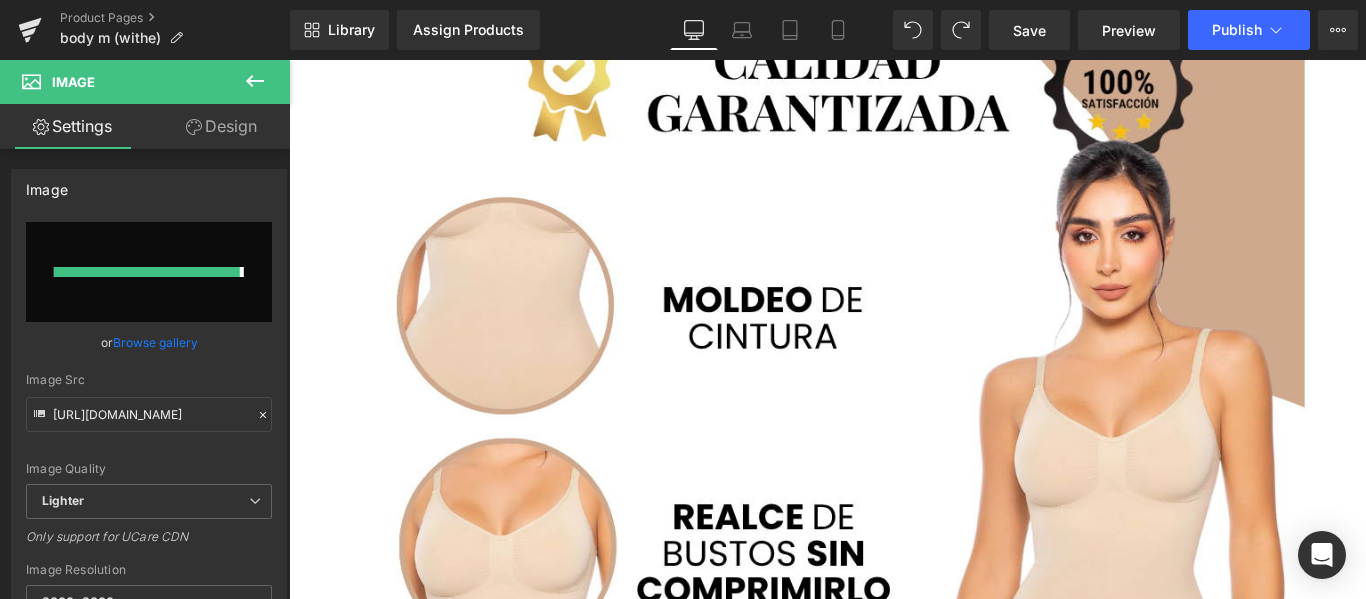type on "[URL][DOMAIN_NAME]" 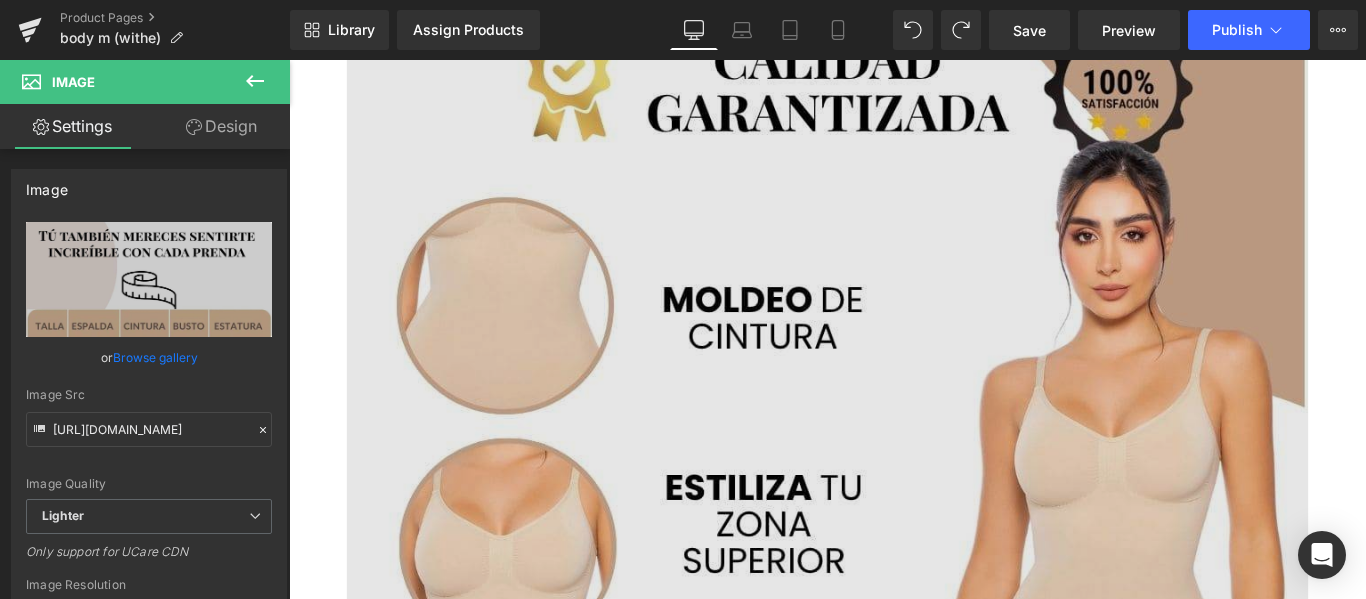 click at bounding box center (894, 1396) 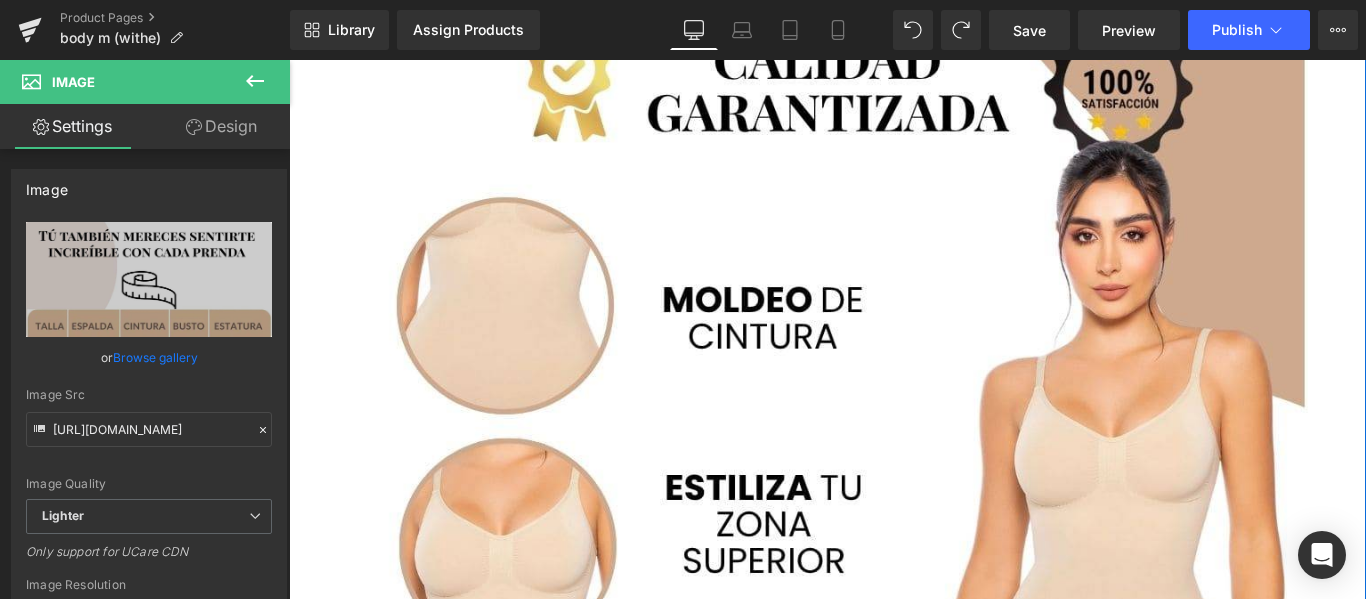 click at bounding box center [894, 1396] 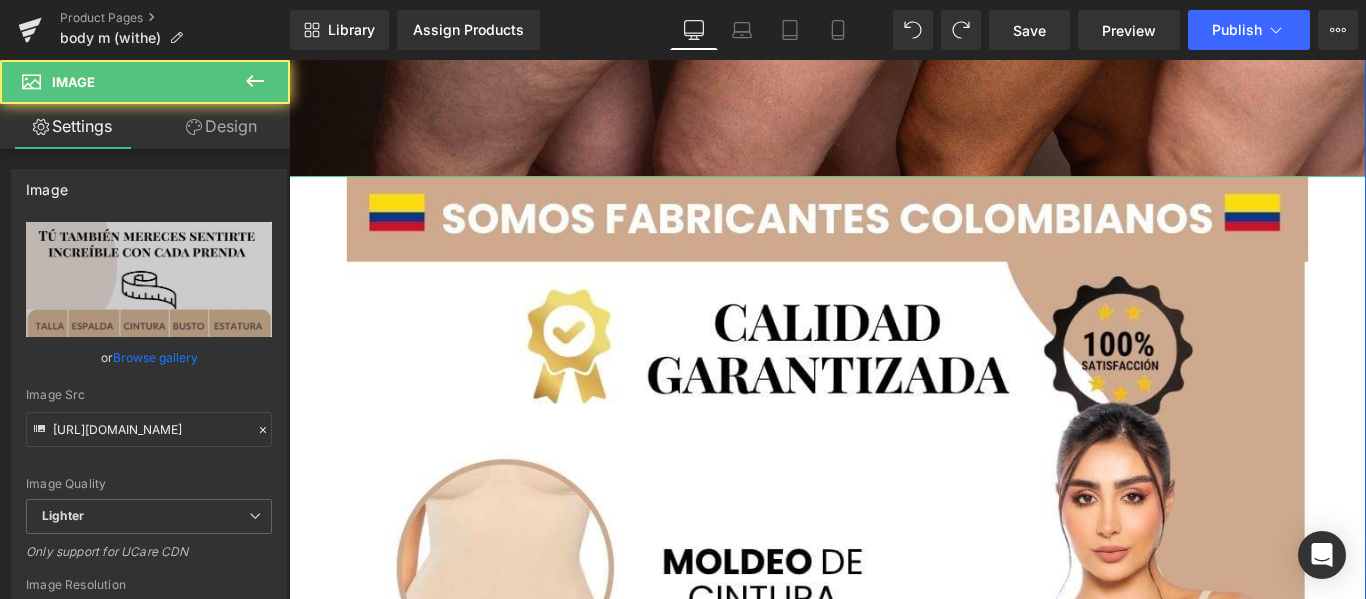 scroll, scrollTop: 6085, scrollLeft: 0, axis: vertical 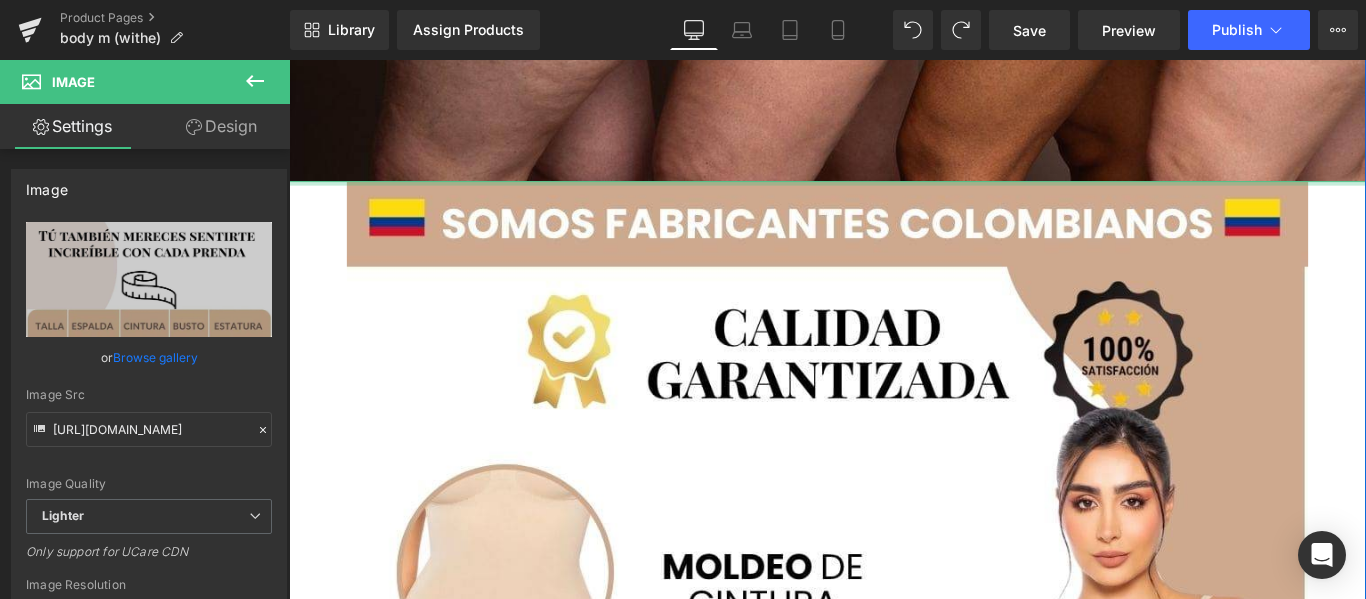 click at bounding box center [894, 198] 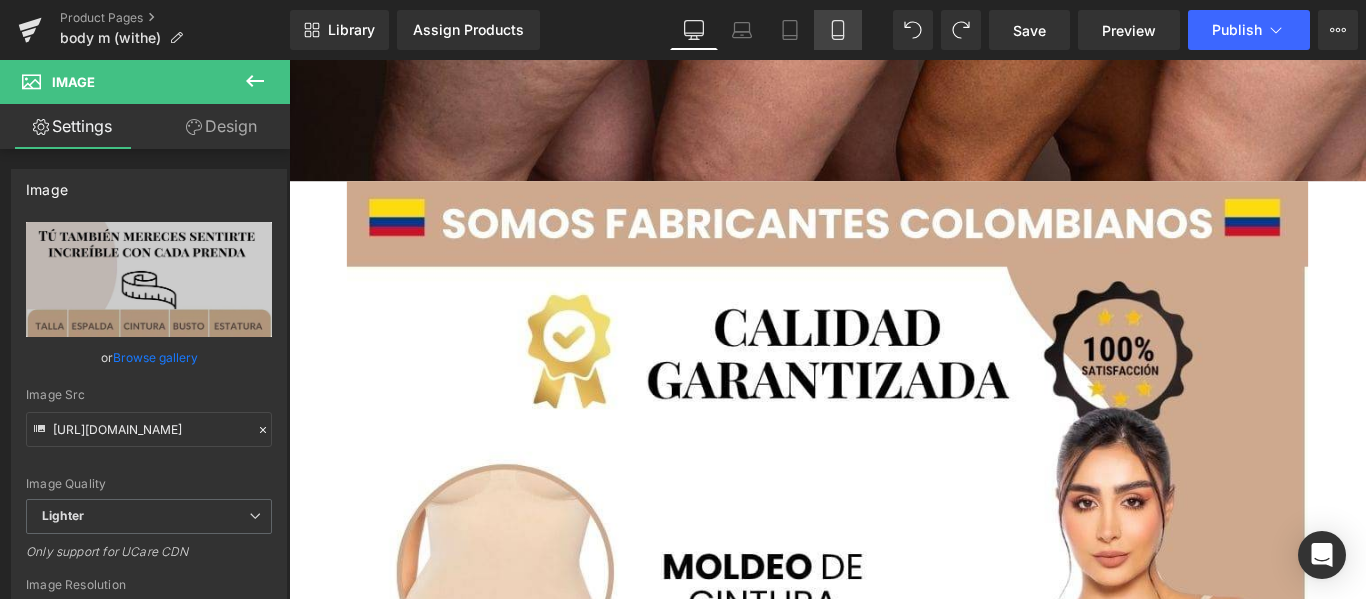 click 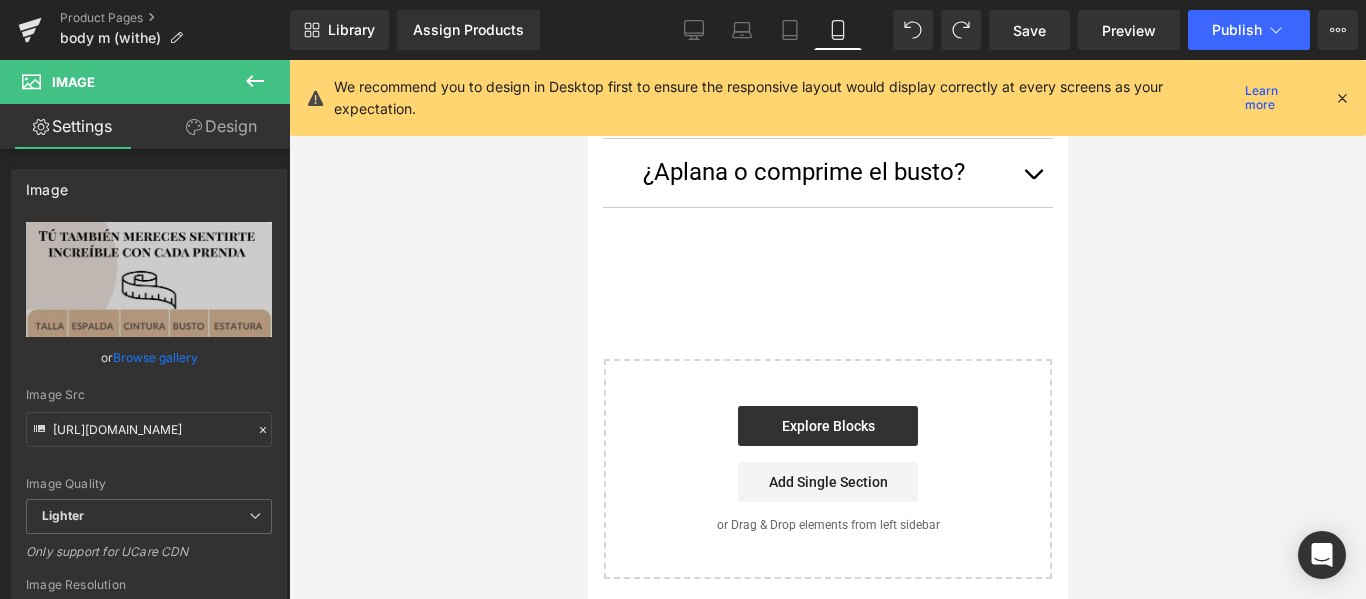 scroll, scrollTop: 2589, scrollLeft: 0, axis: vertical 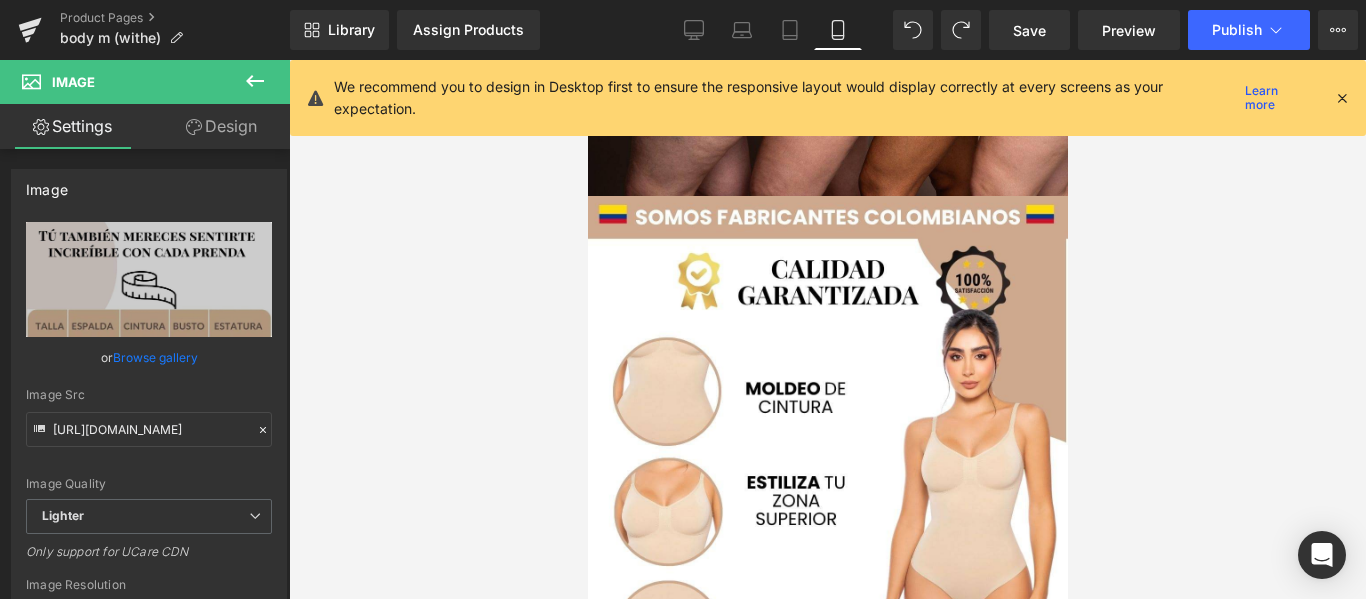 click at bounding box center (1342, 98) 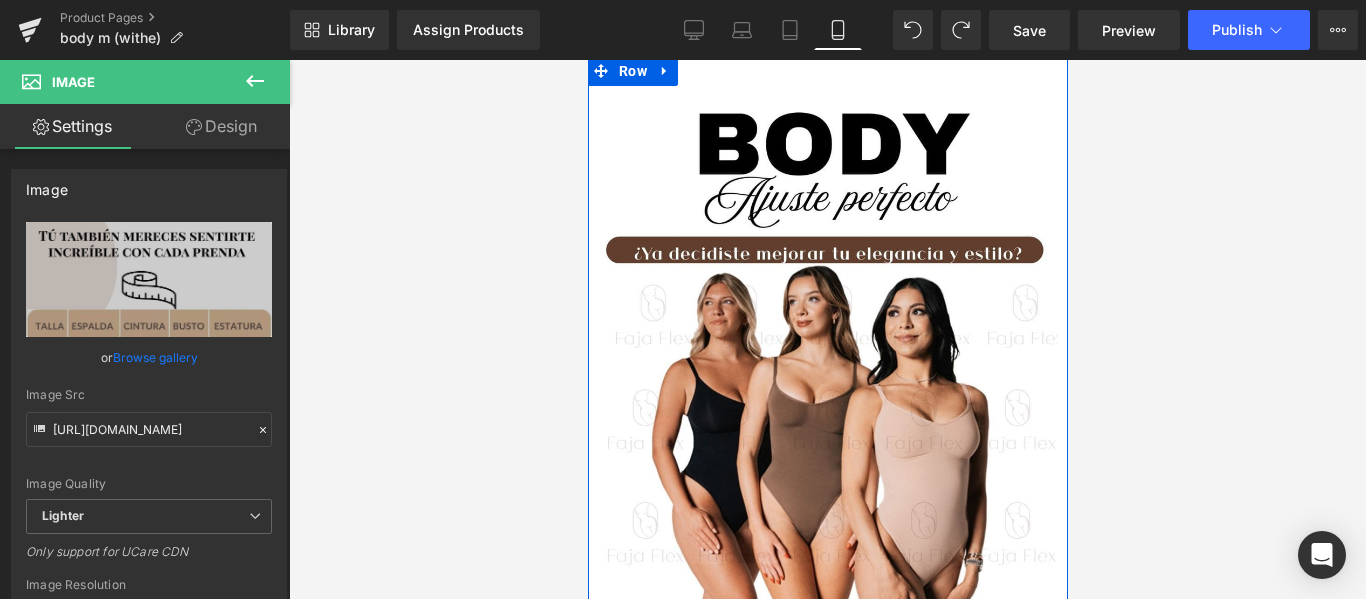 scroll, scrollTop: 0, scrollLeft: 0, axis: both 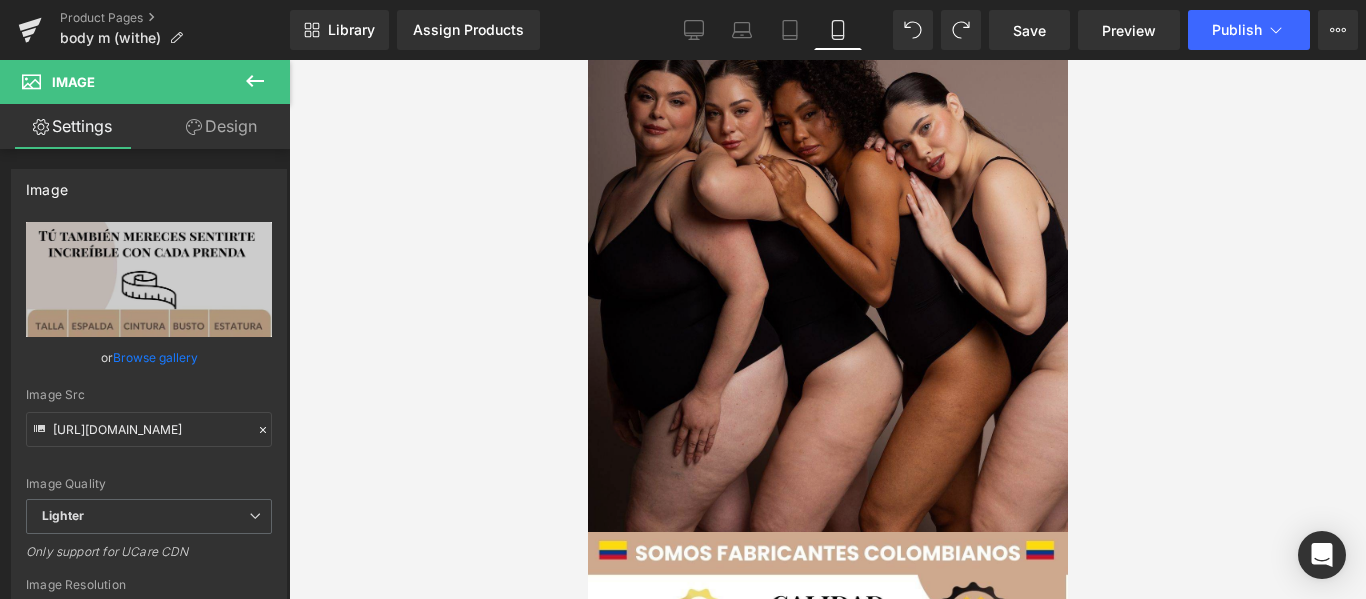 click at bounding box center [827, 292] 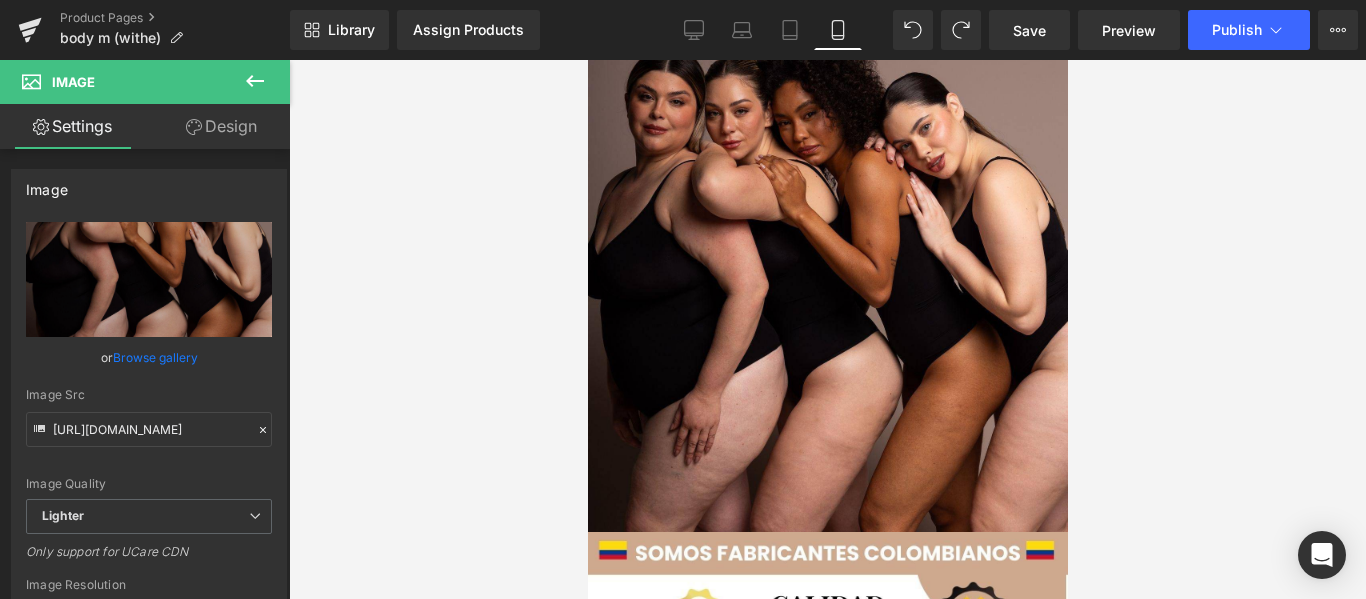 click at bounding box center (827, 329) 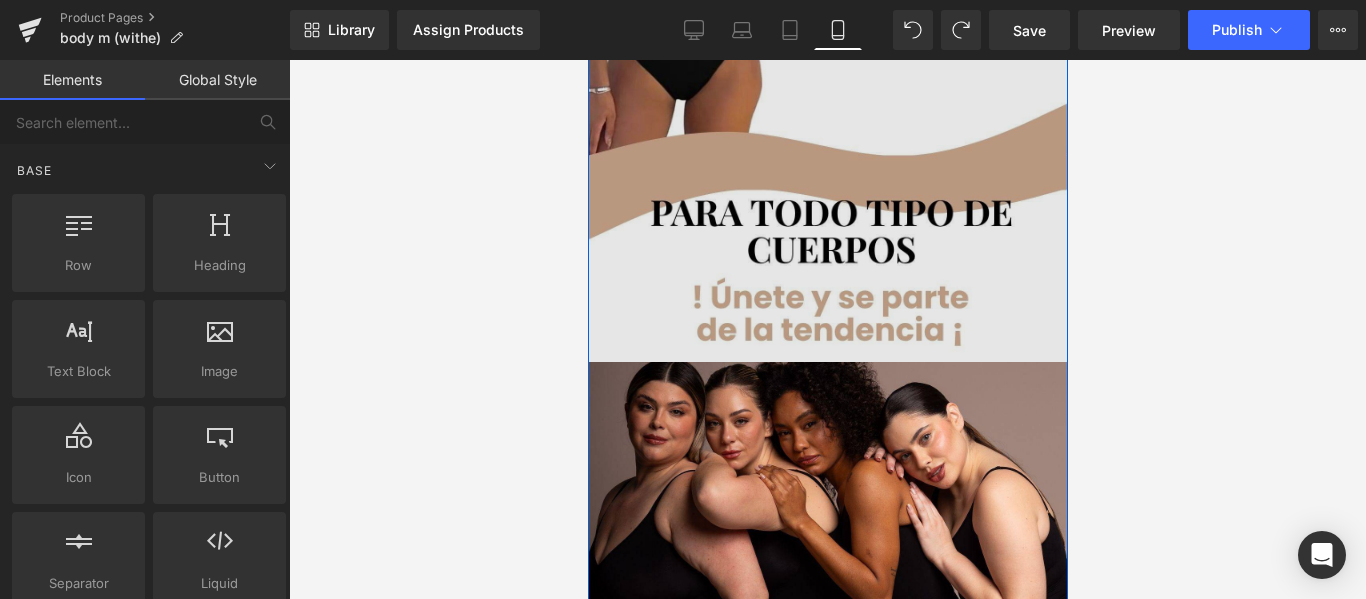 scroll, scrollTop: 1953, scrollLeft: 0, axis: vertical 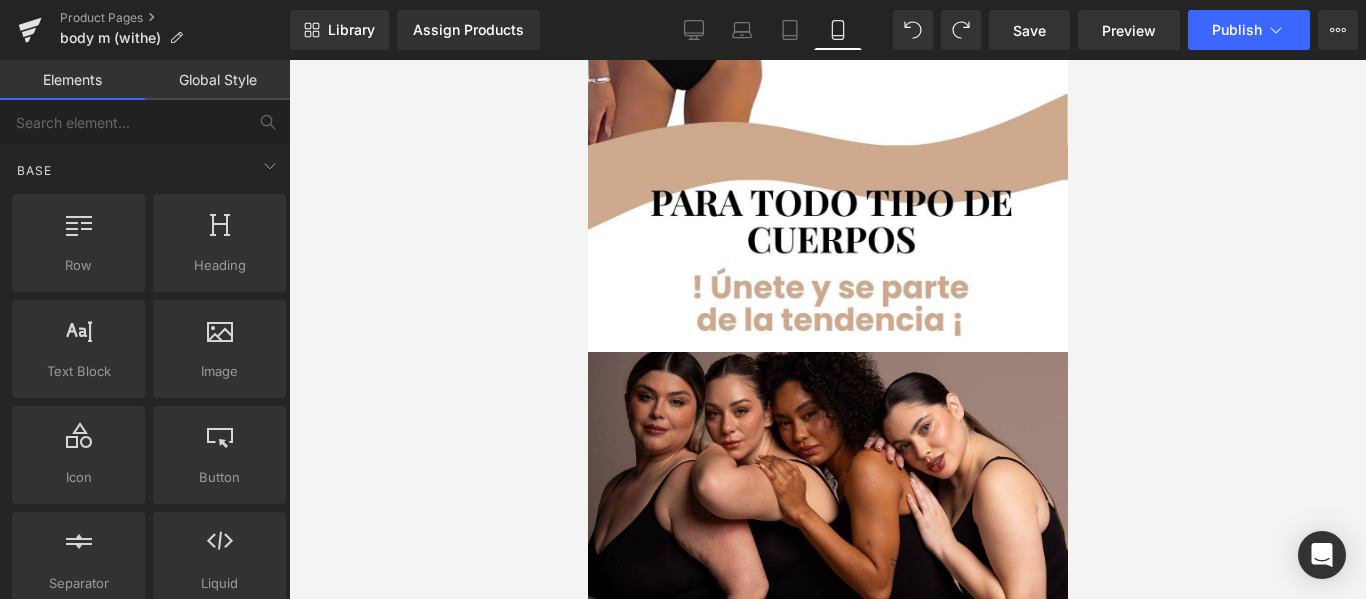 click at bounding box center (827, 329) 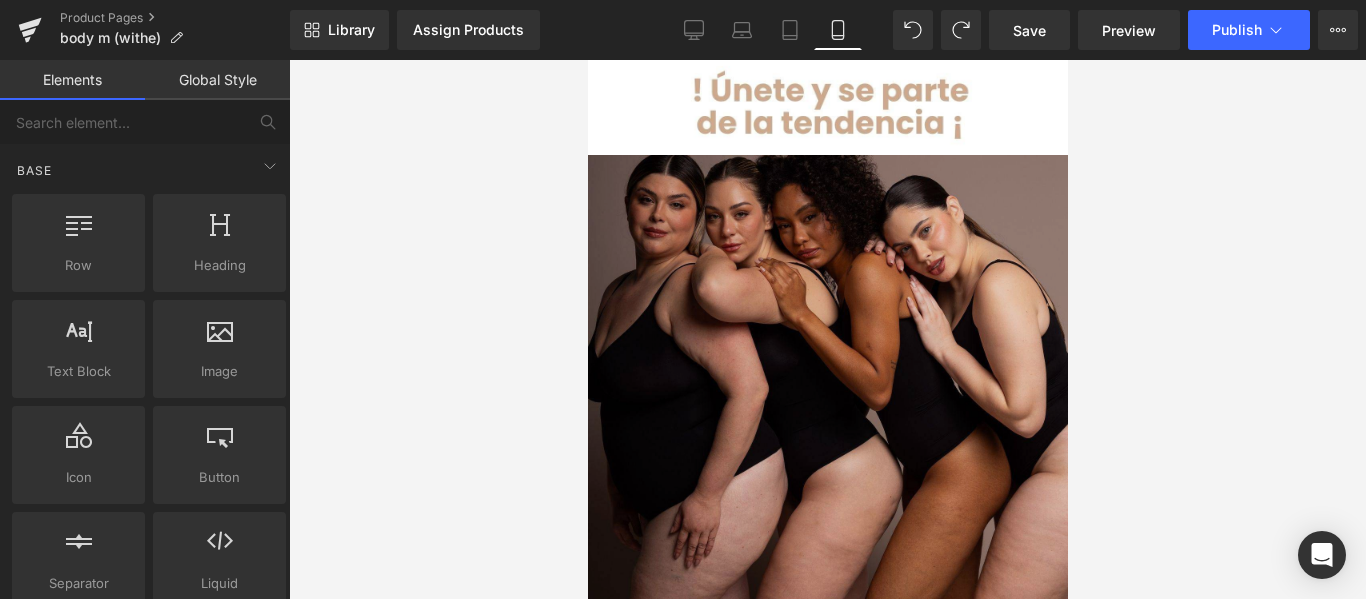 scroll, scrollTop: 2153, scrollLeft: 0, axis: vertical 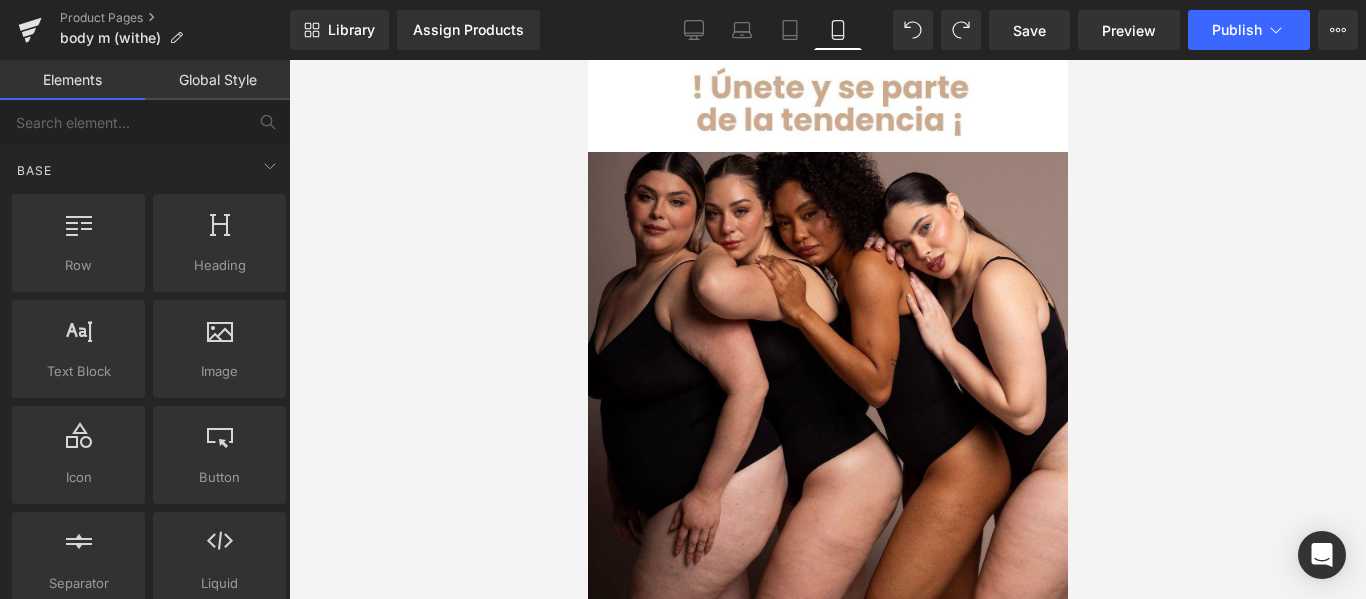 click at bounding box center (827, 329) 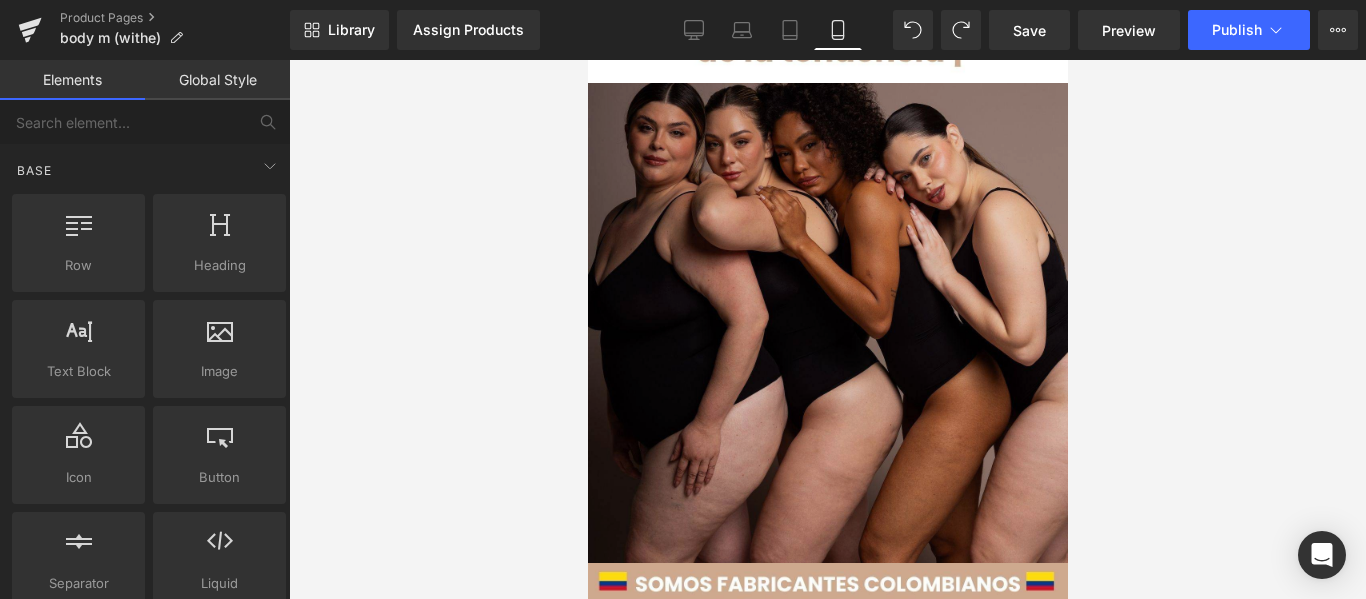 scroll, scrollTop: 2253, scrollLeft: 0, axis: vertical 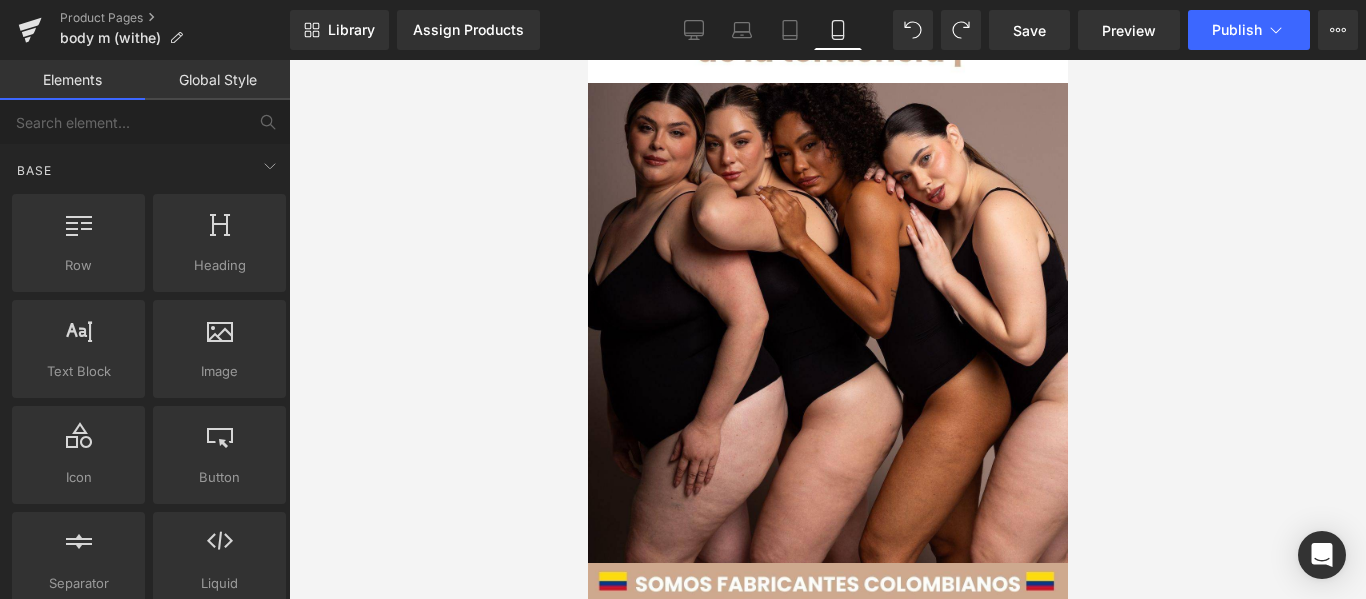 click on "Sale Off
(P) Image
32%" at bounding box center [827, 372] 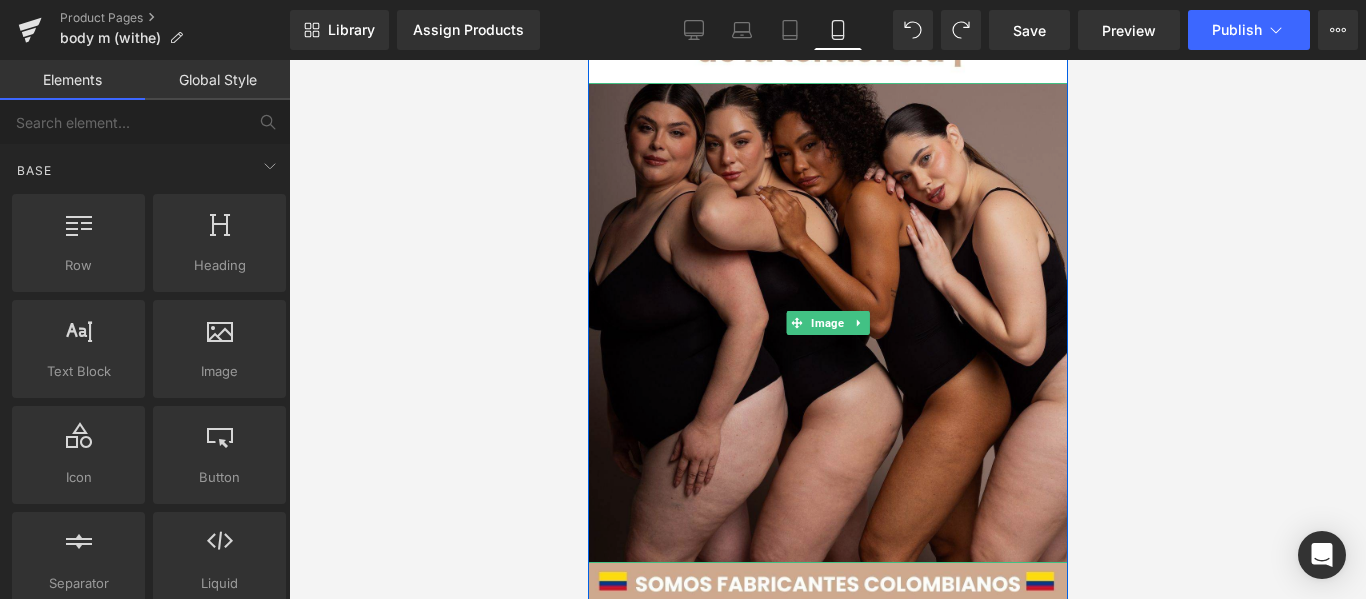 click at bounding box center (827, 323) 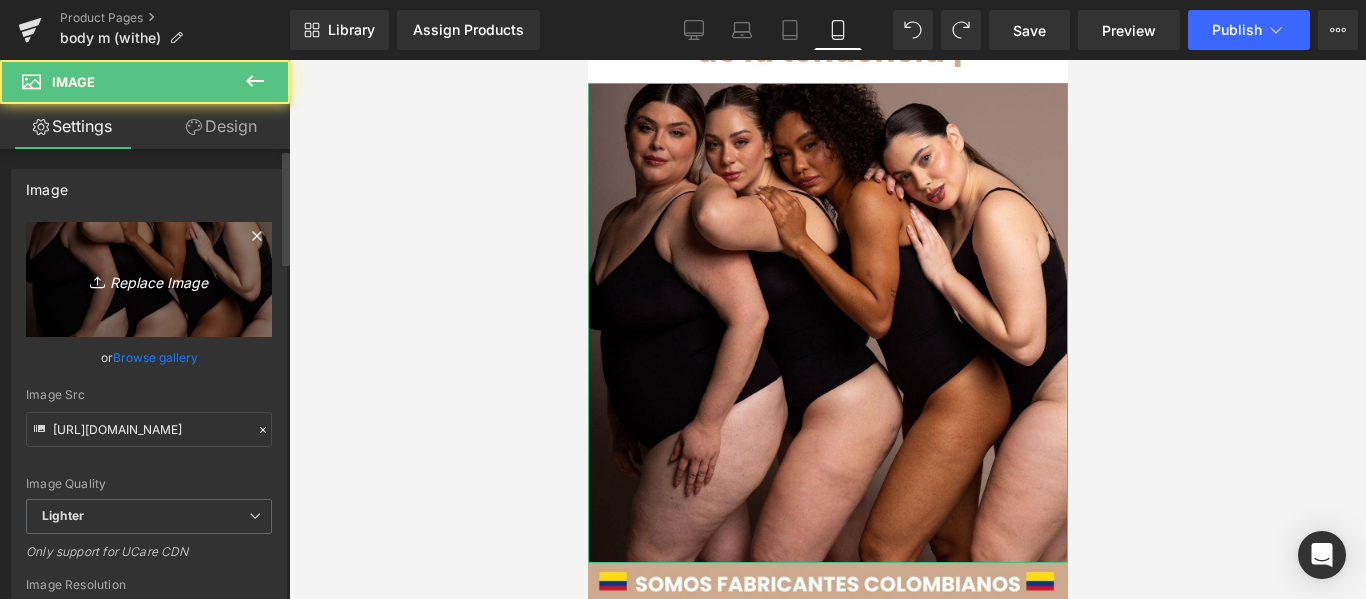 click on "Replace Image" at bounding box center [149, 279] 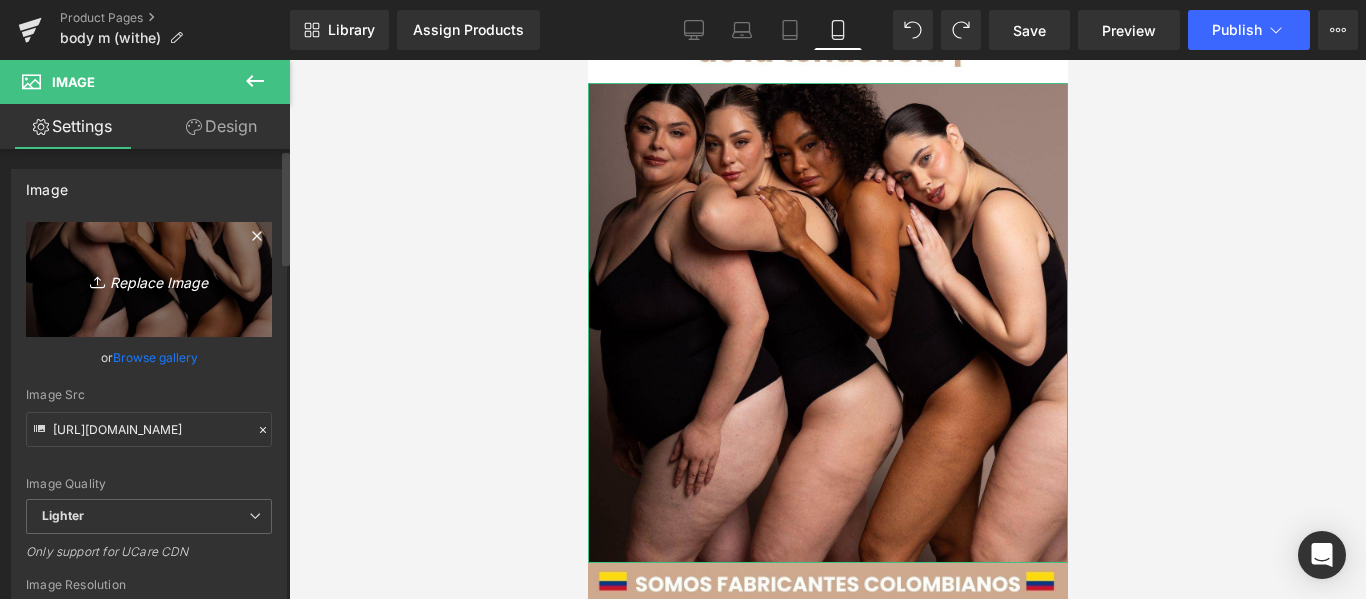 type on "C:\fakepath\WhatsApp Image [DATE] 7.10.12 PM (1).jpeg" 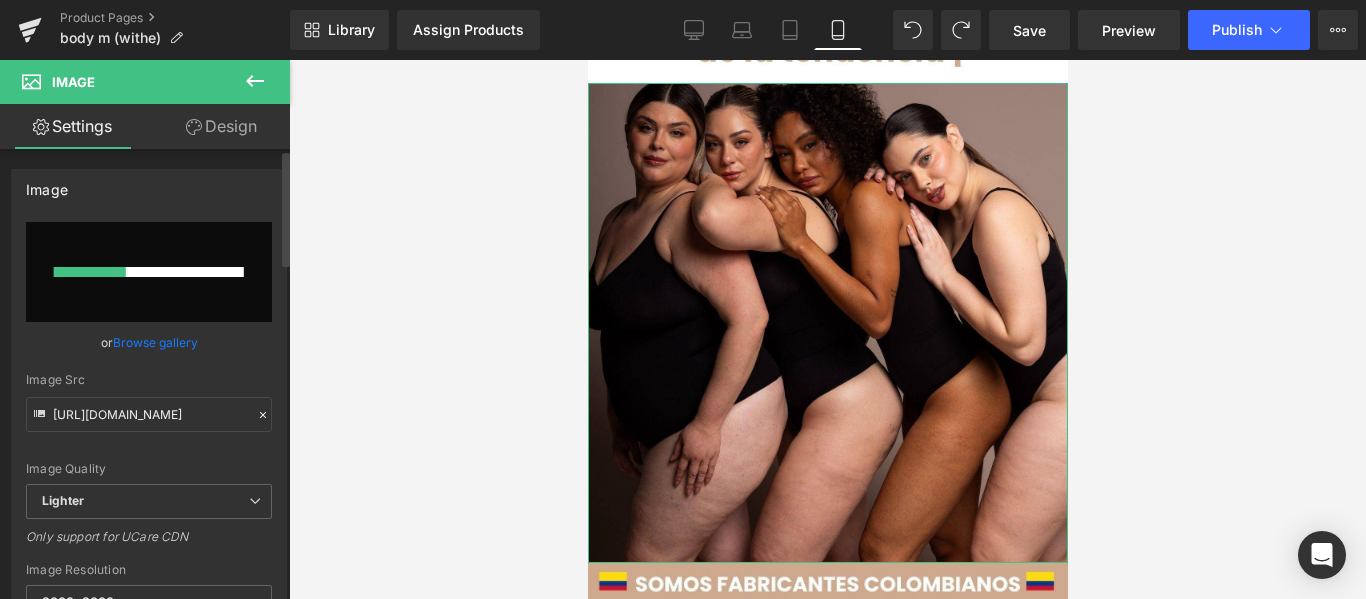 type 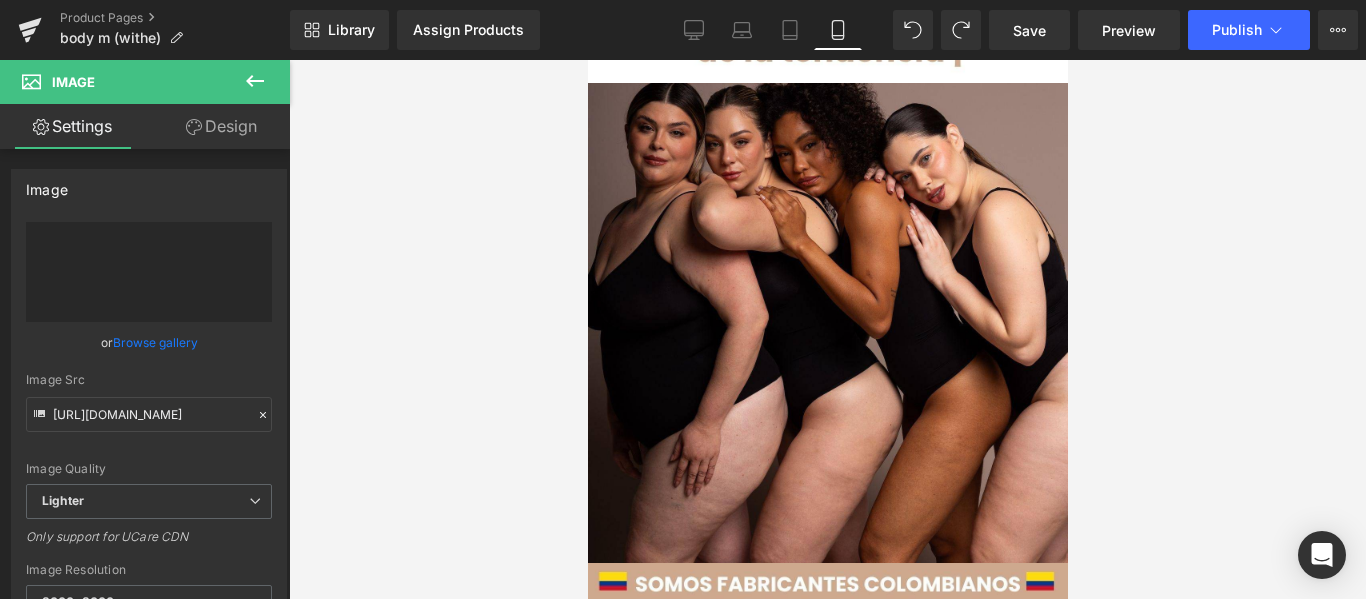 type on "[URL][DOMAIN_NAME]" 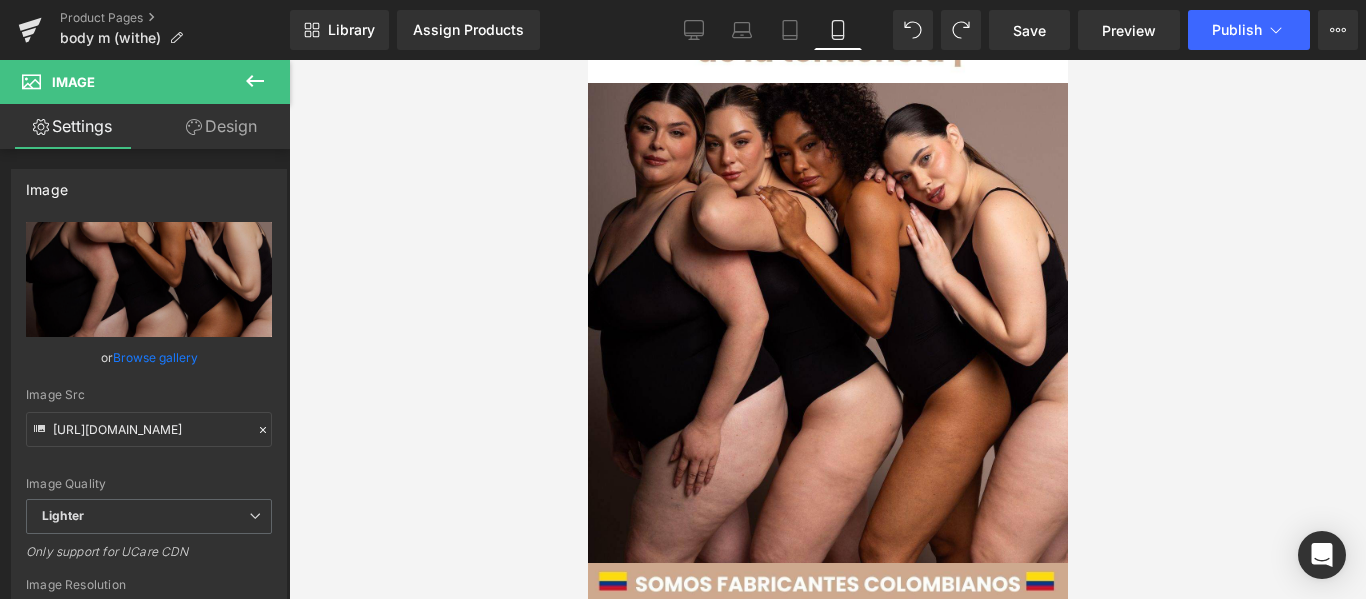 click at bounding box center (827, 329) 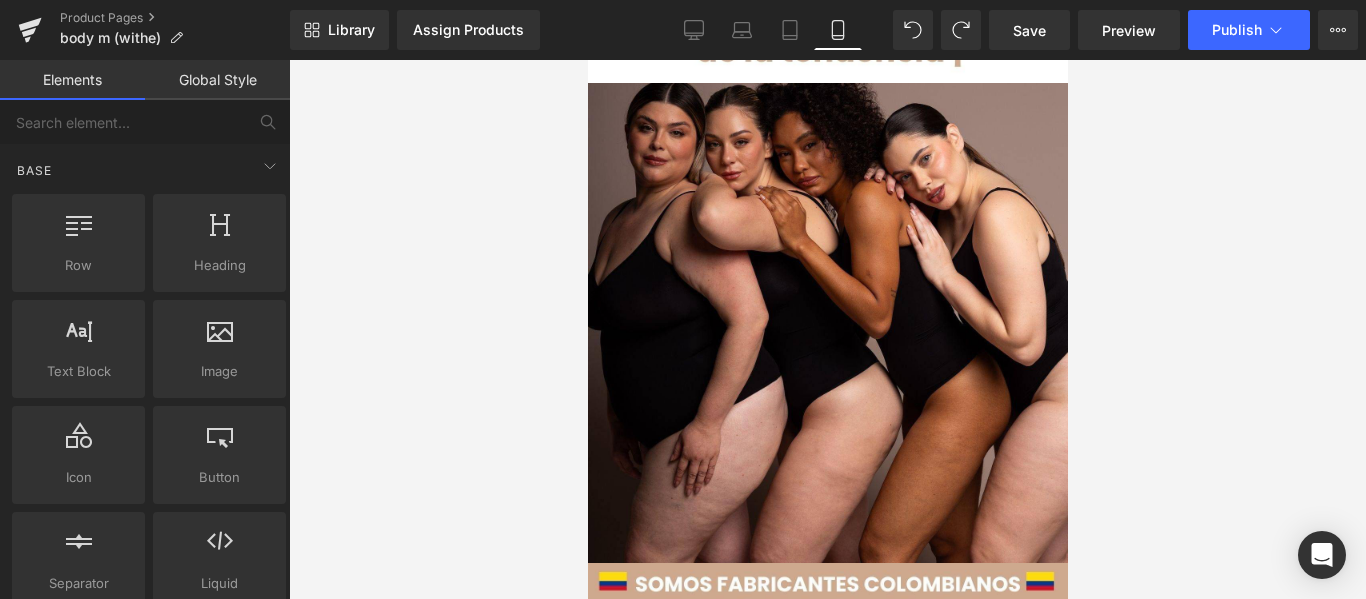 drag, startPoint x: 1068, startPoint y: 325, endPoint x: 1068, endPoint y: 358, distance: 33 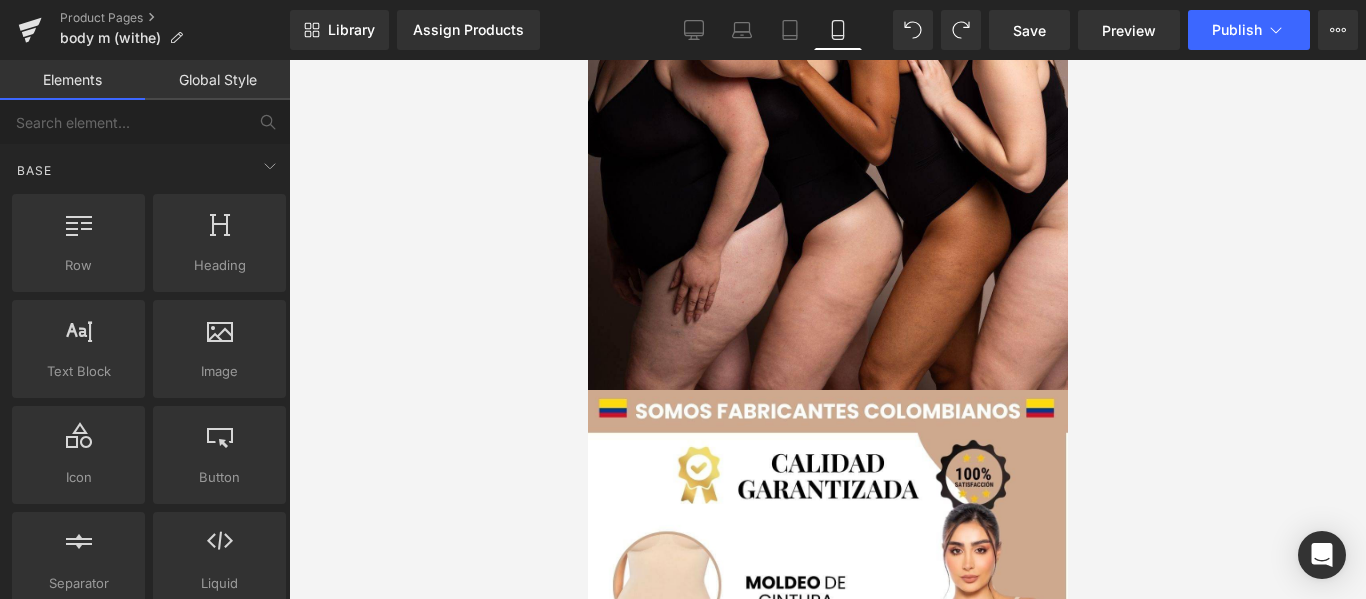 scroll, scrollTop: 2212, scrollLeft: 0, axis: vertical 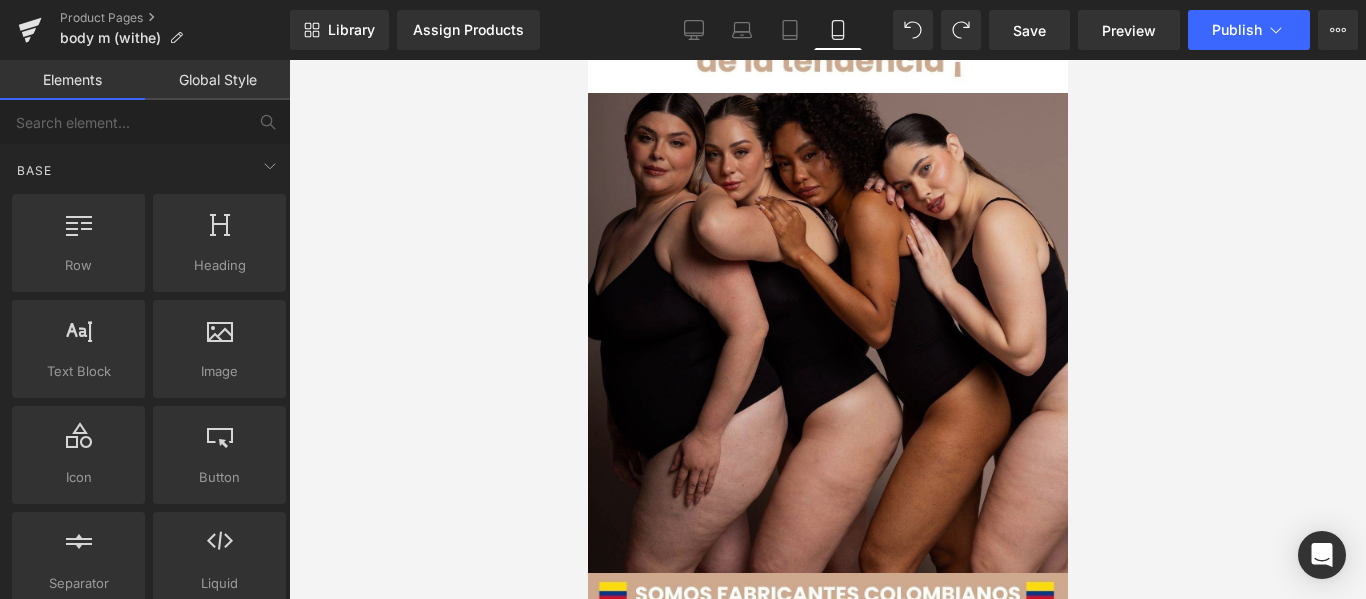 click at bounding box center (827, 333) 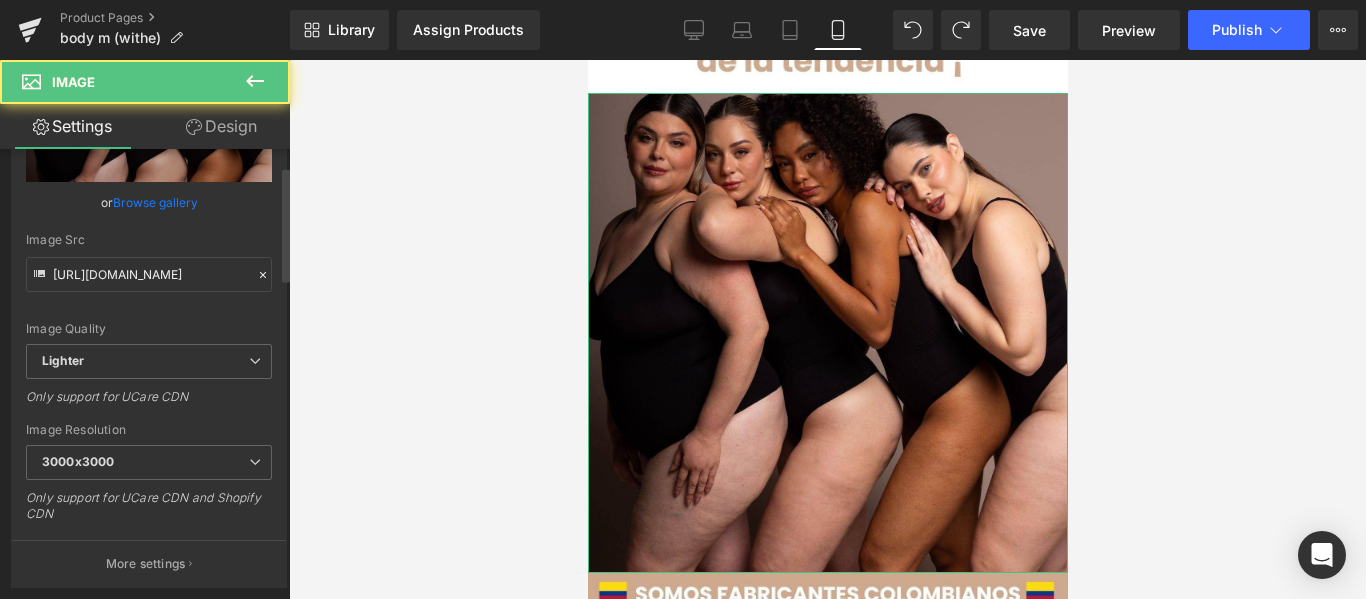 scroll, scrollTop: 200, scrollLeft: 0, axis: vertical 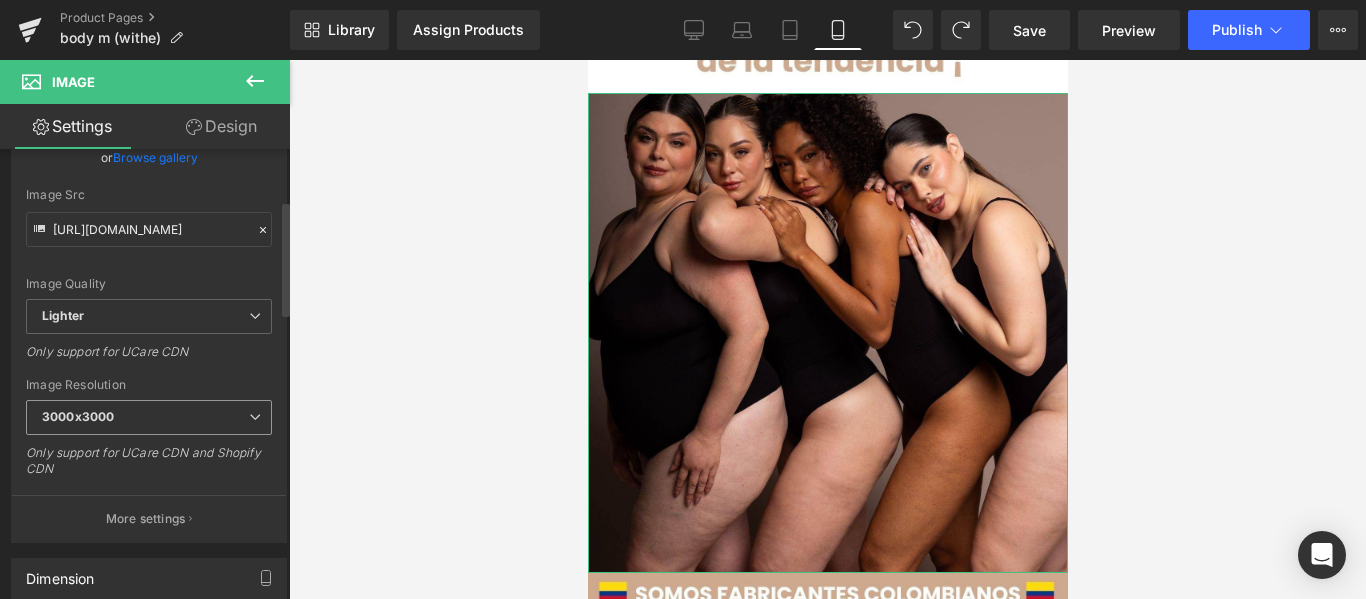 click on "3000x3000" at bounding box center [149, 417] 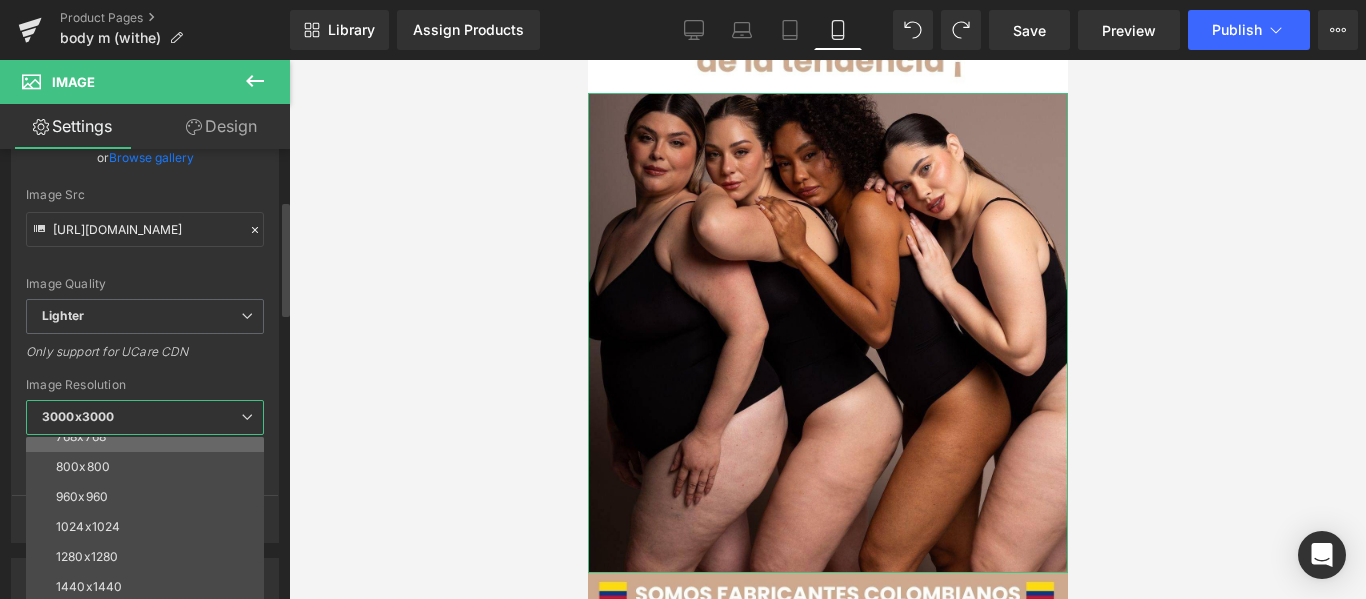 scroll, scrollTop: 200, scrollLeft: 0, axis: vertical 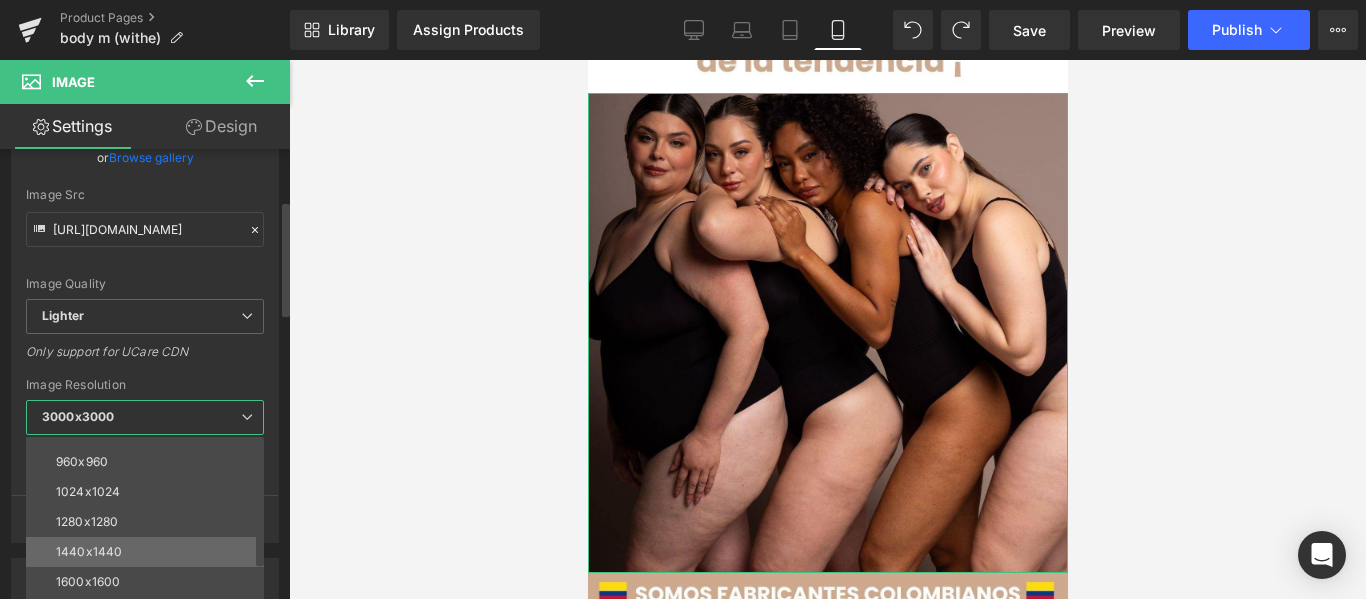 click on "1440x1440" at bounding box center [149, 552] 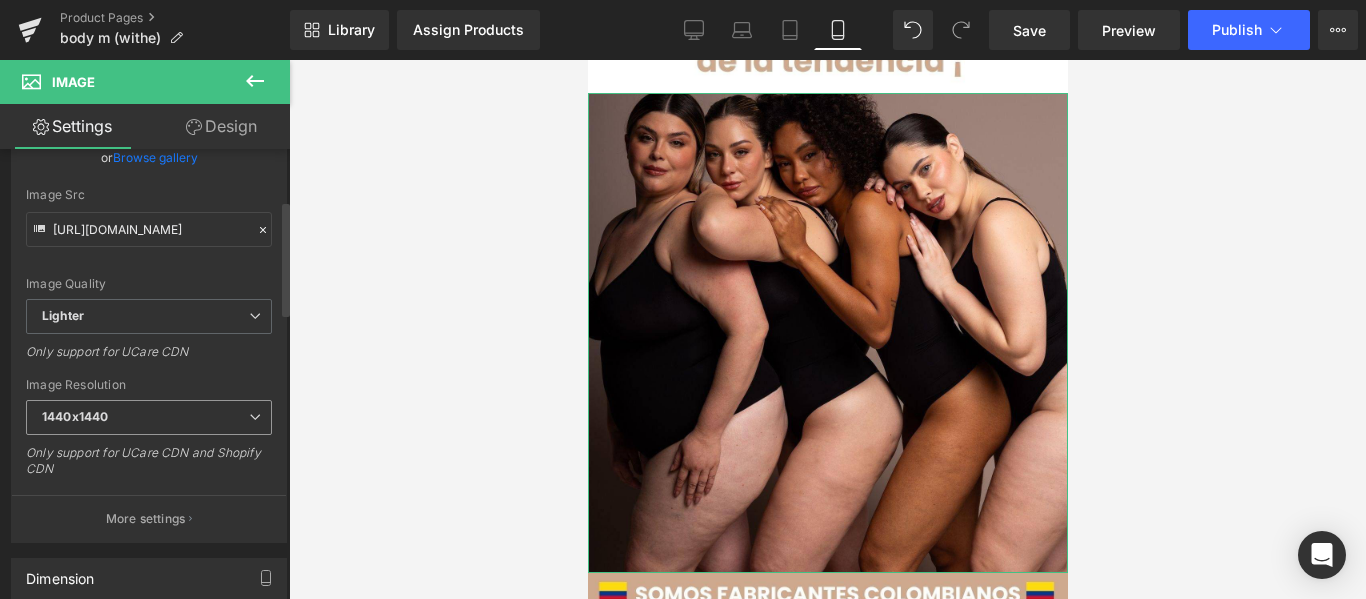 type on "[URL][DOMAIN_NAME]" 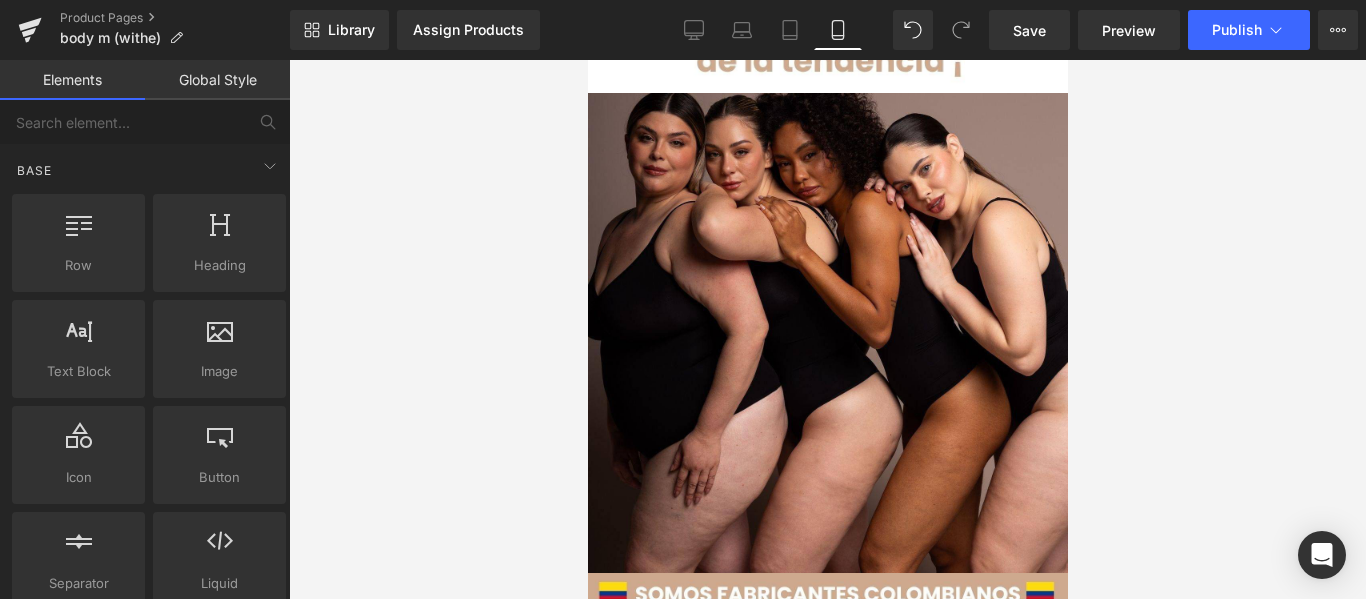 click at bounding box center (827, 329) 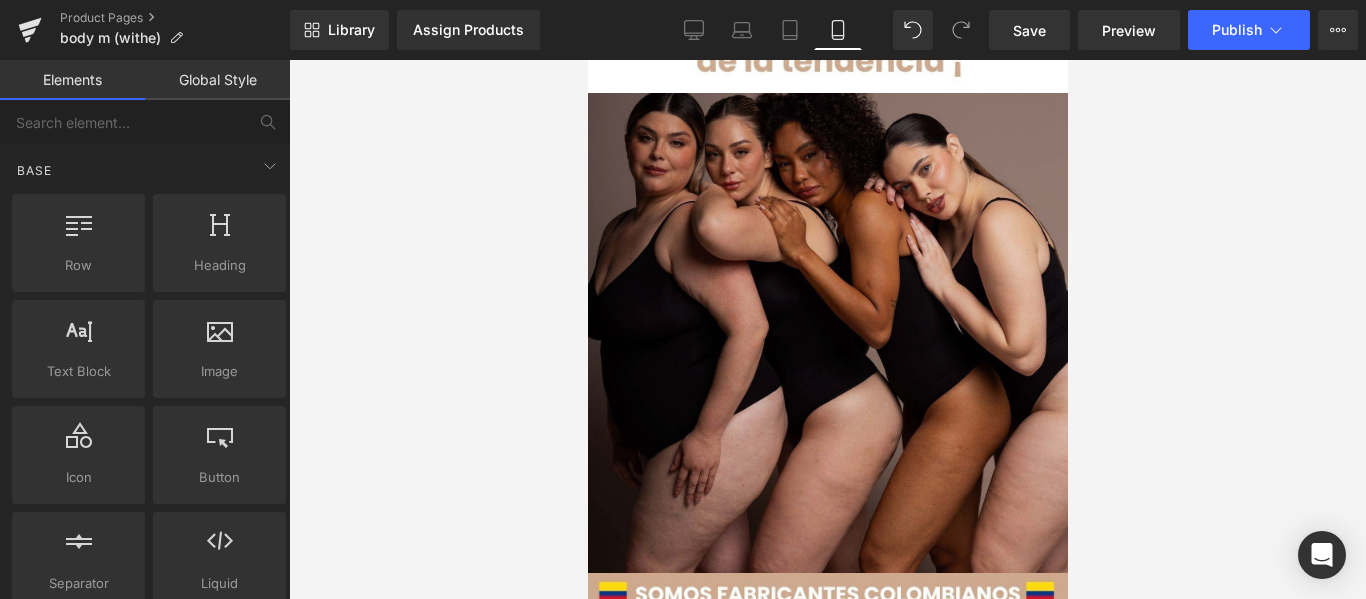 click at bounding box center [827, 333] 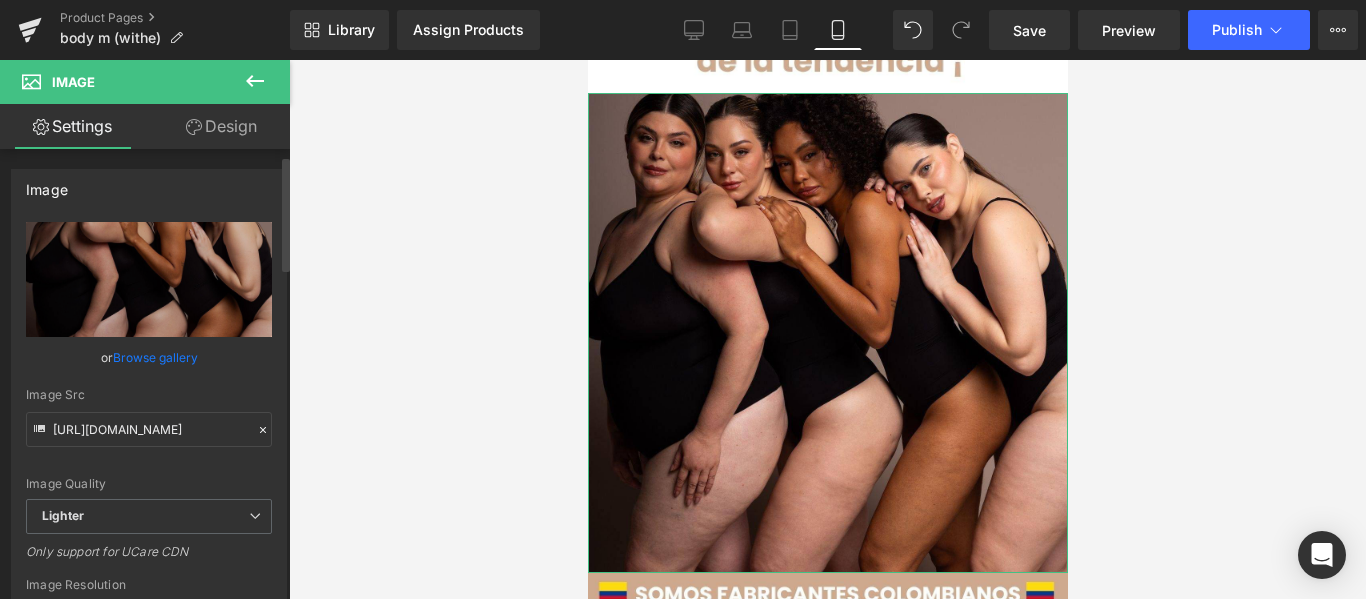 scroll, scrollTop: 100, scrollLeft: 0, axis: vertical 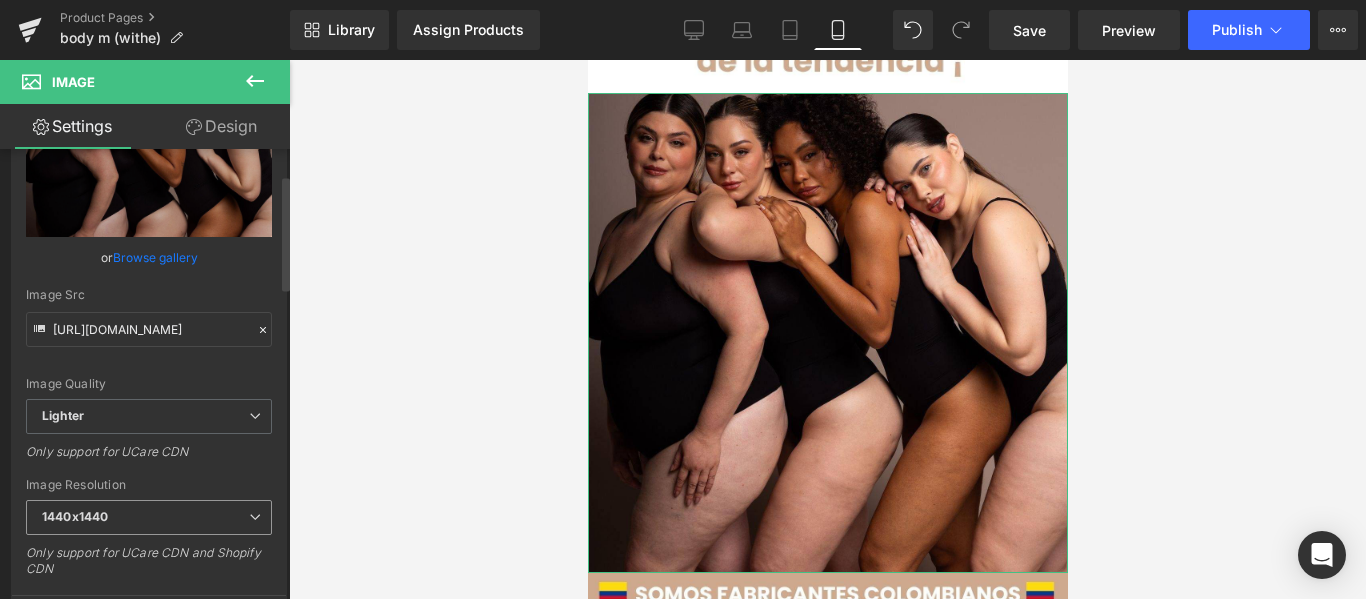click on "1440x1440" at bounding box center [149, 517] 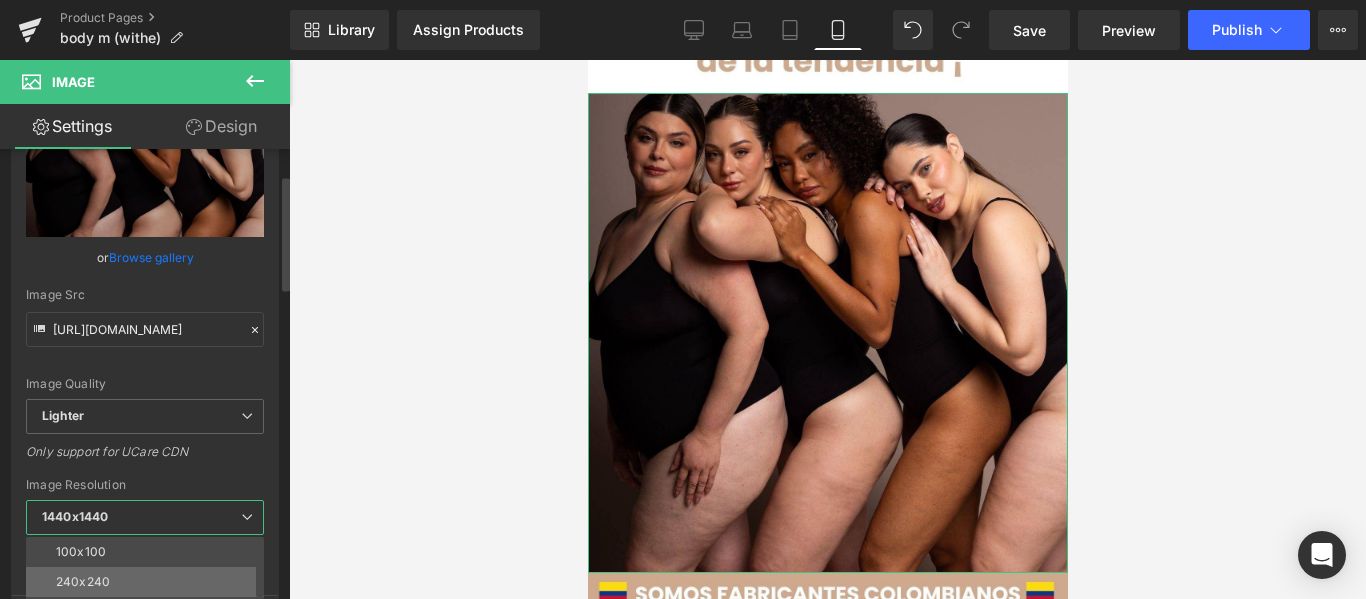 click on "240x240" at bounding box center (149, 582) 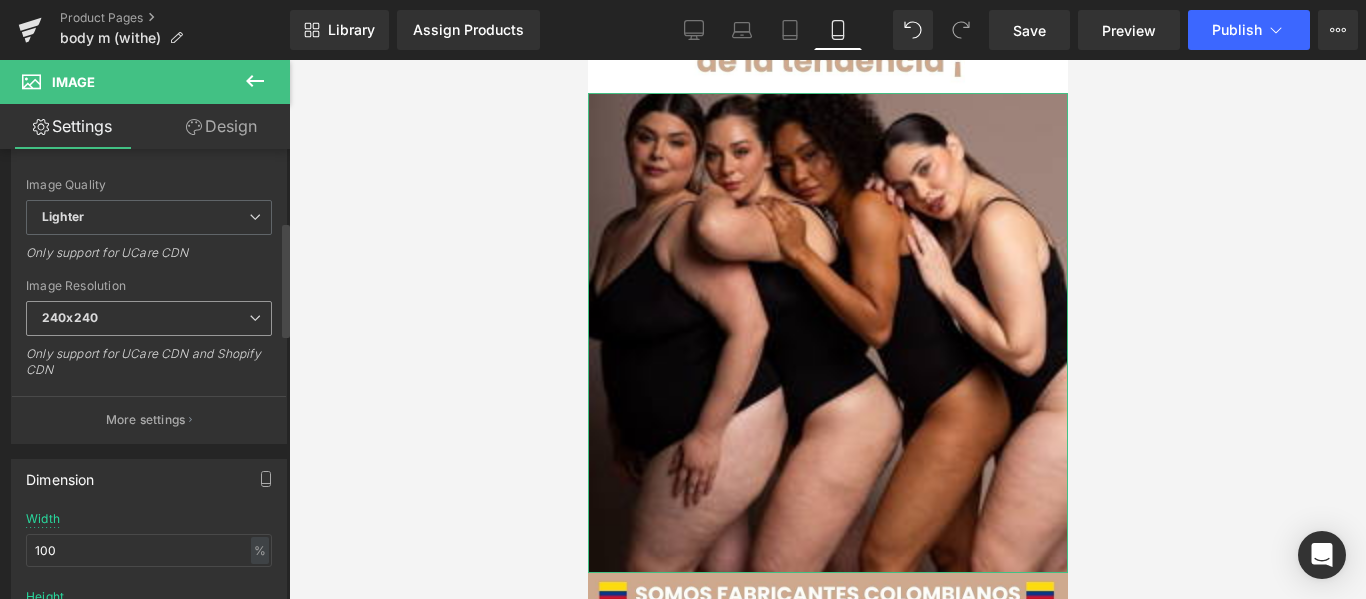 scroll, scrollTop: 300, scrollLeft: 0, axis: vertical 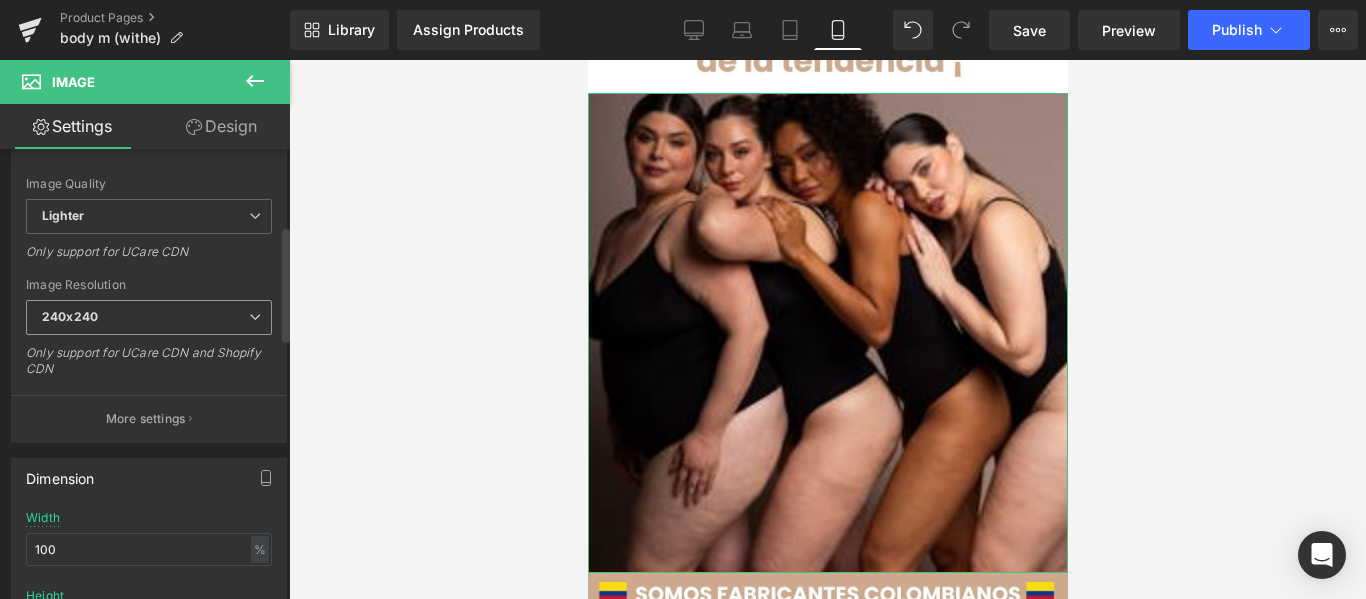 click on "240x240" at bounding box center [149, 317] 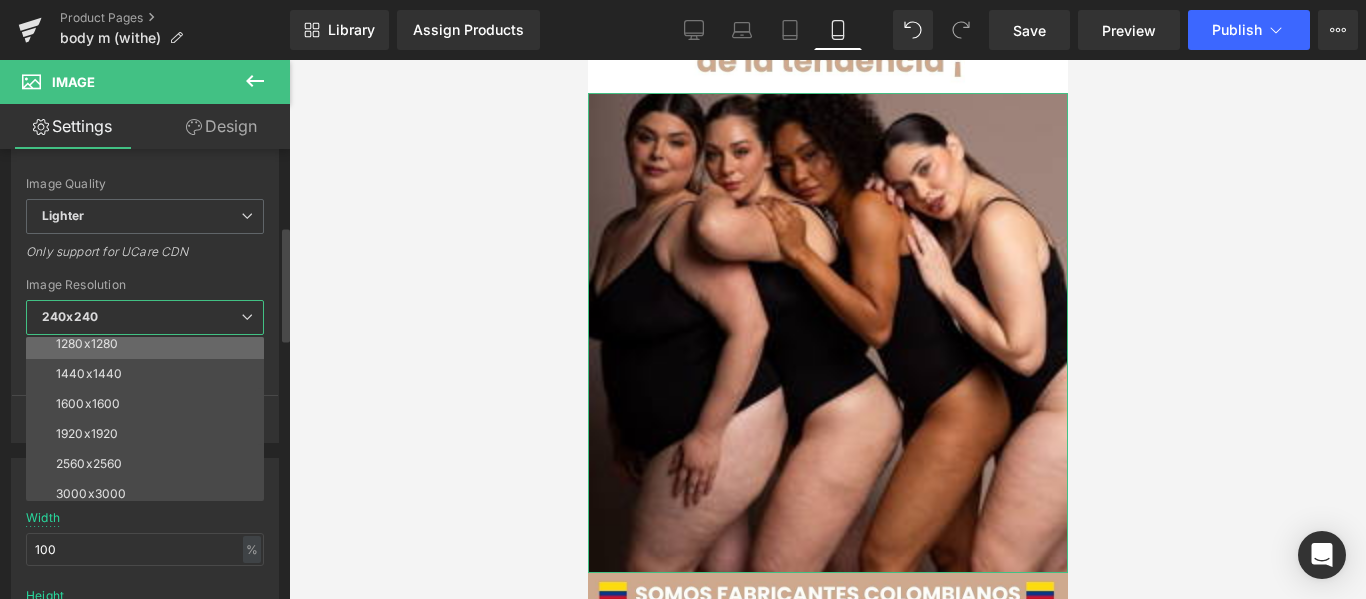 scroll, scrollTop: 286, scrollLeft: 0, axis: vertical 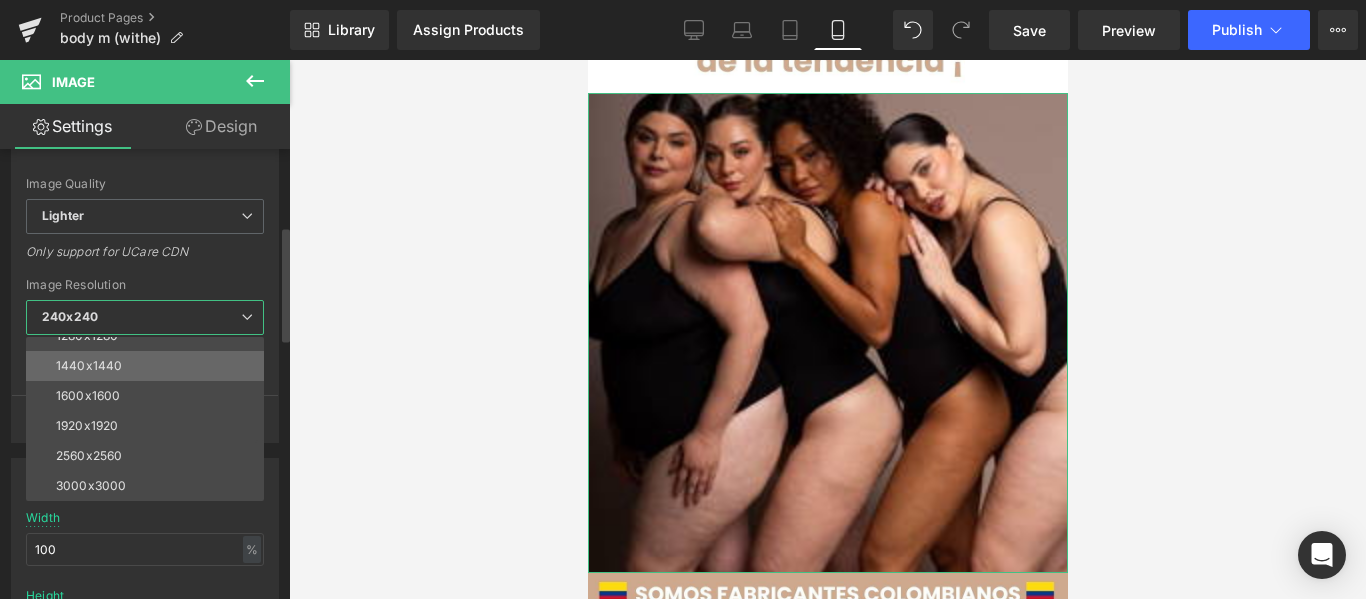 click on "1440x1440" at bounding box center (149, 366) 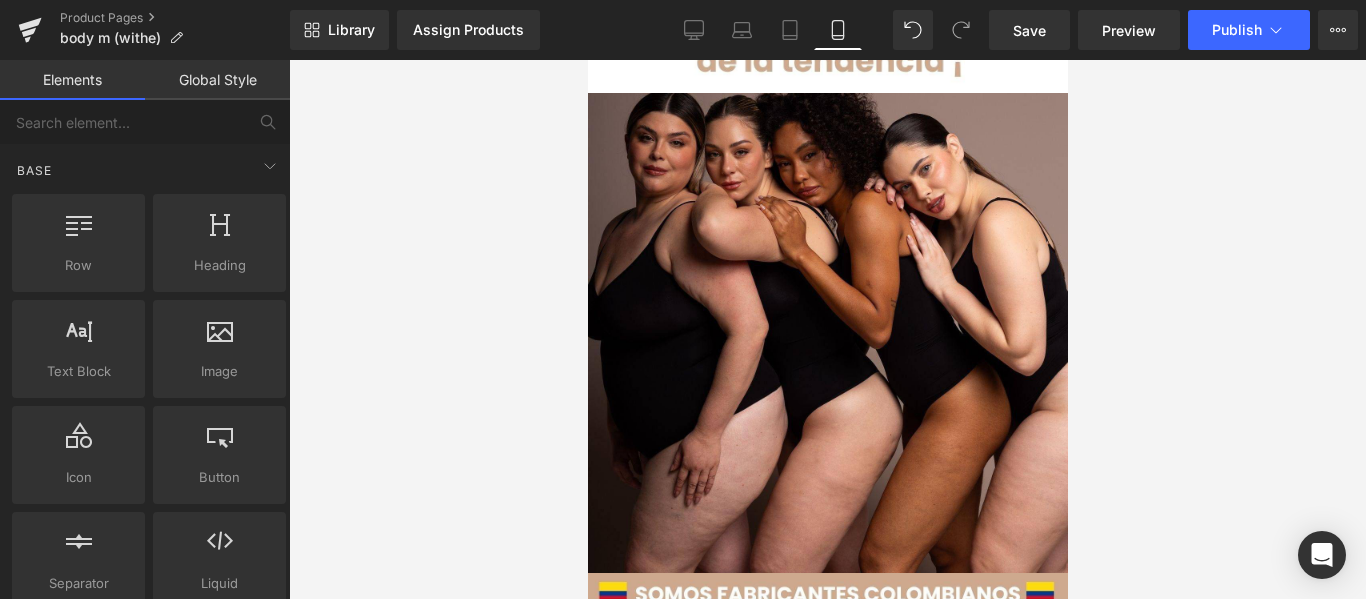 click at bounding box center (827, 329) 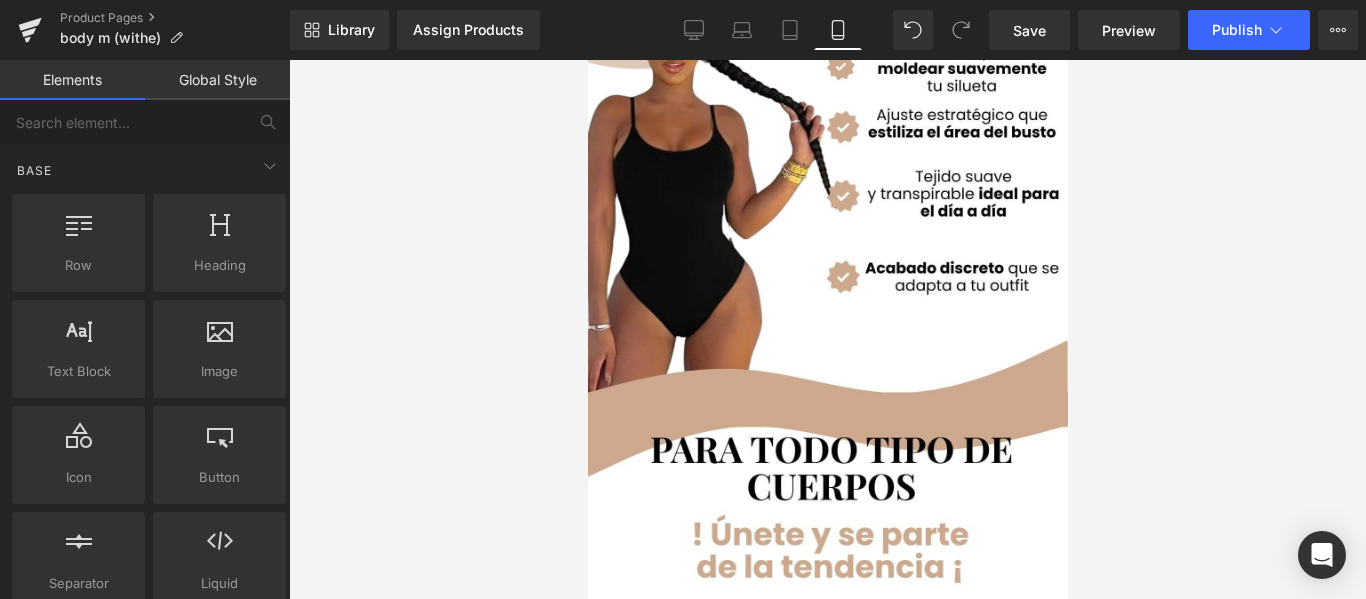 scroll, scrollTop: 1712, scrollLeft: 0, axis: vertical 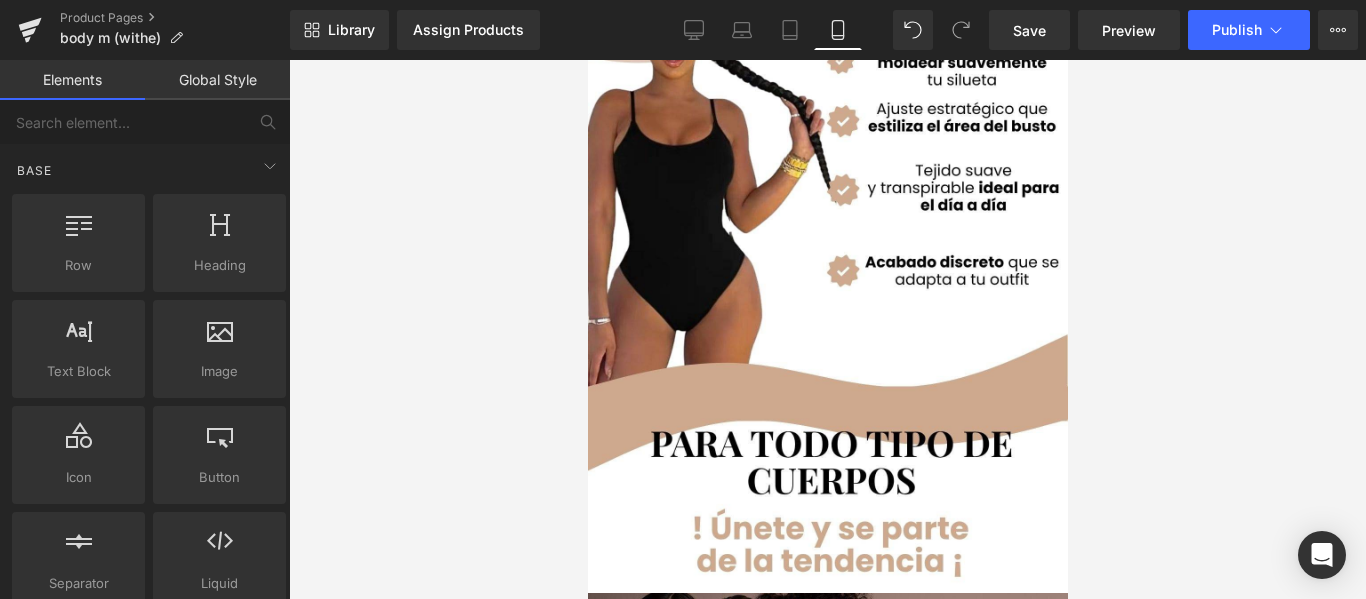 click at bounding box center [827, 329] 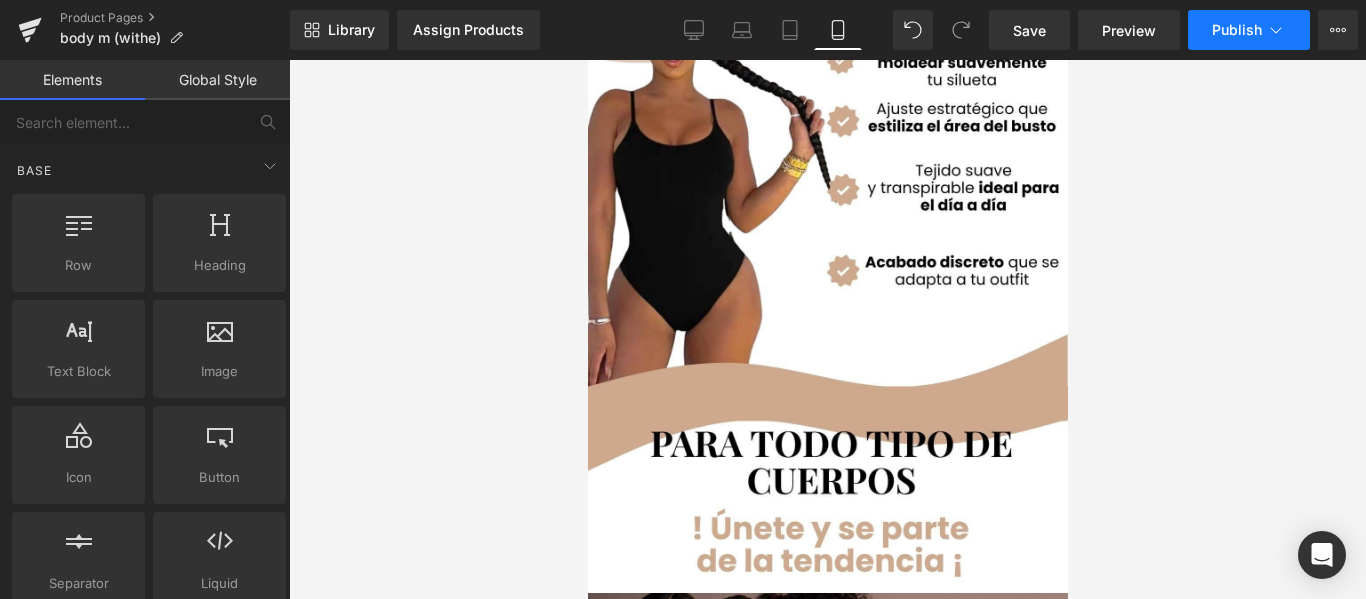 click on "Publish" at bounding box center (1249, 30) 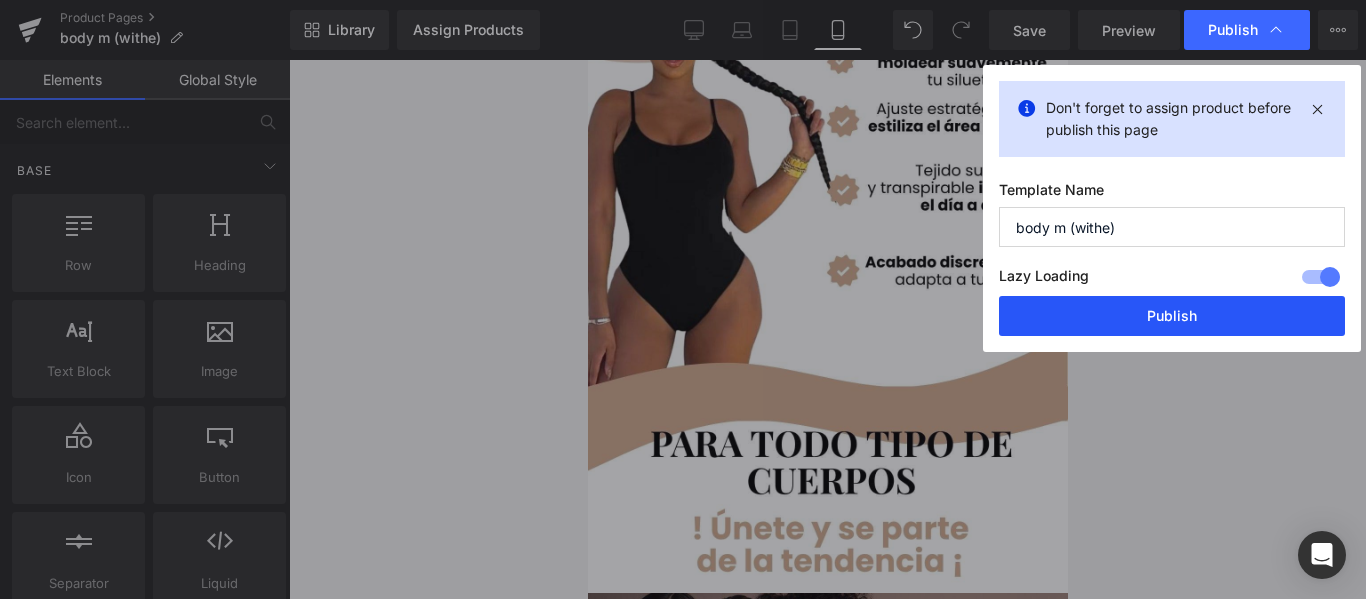 click on "Publish" at bounding box center (1172, 316) 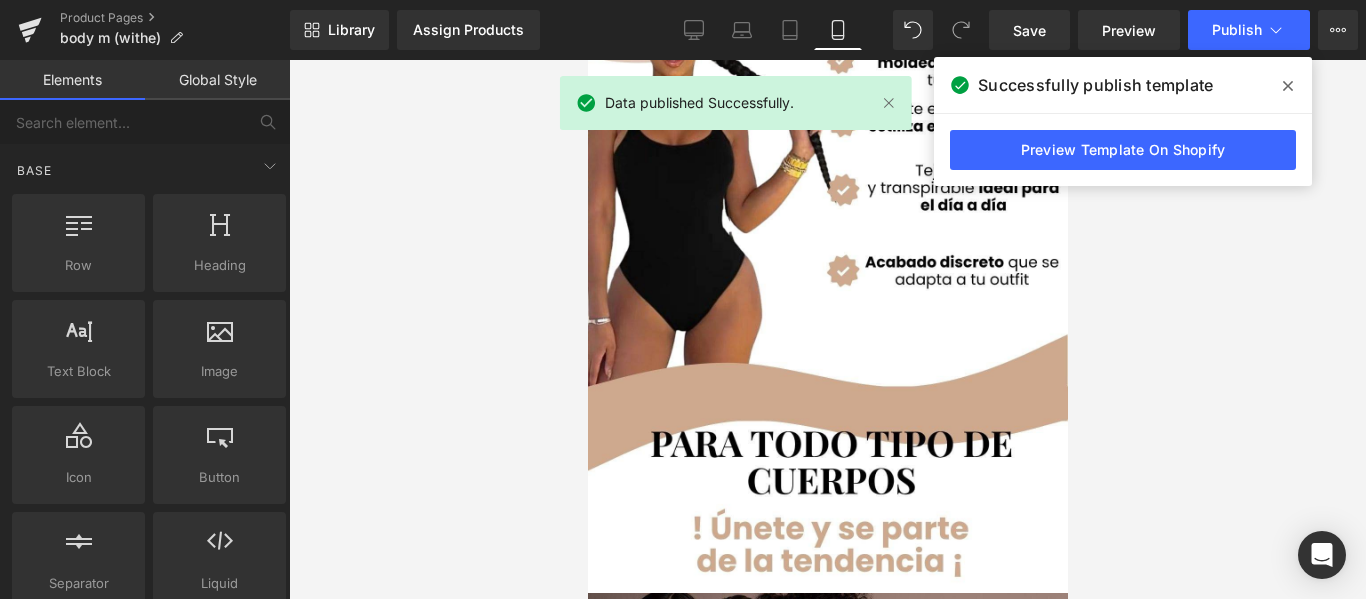 click at bounding box center [1288, 86] 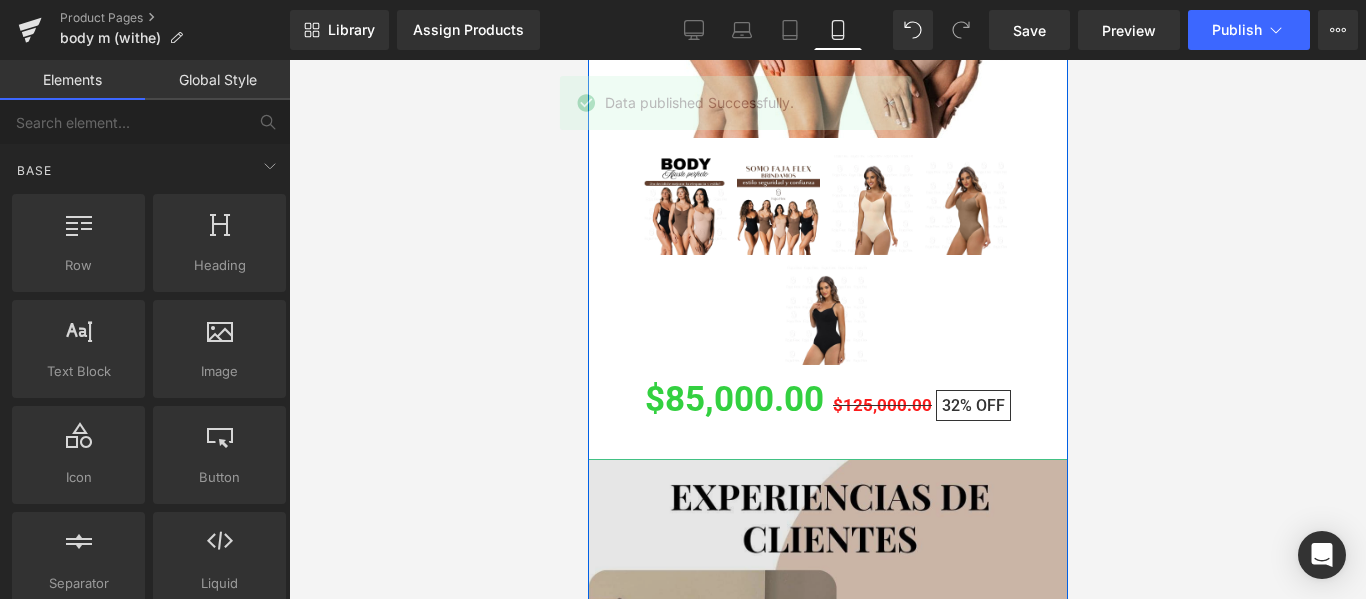 scroll, scrollTop: 0, scrollLeft: 0, axis: both 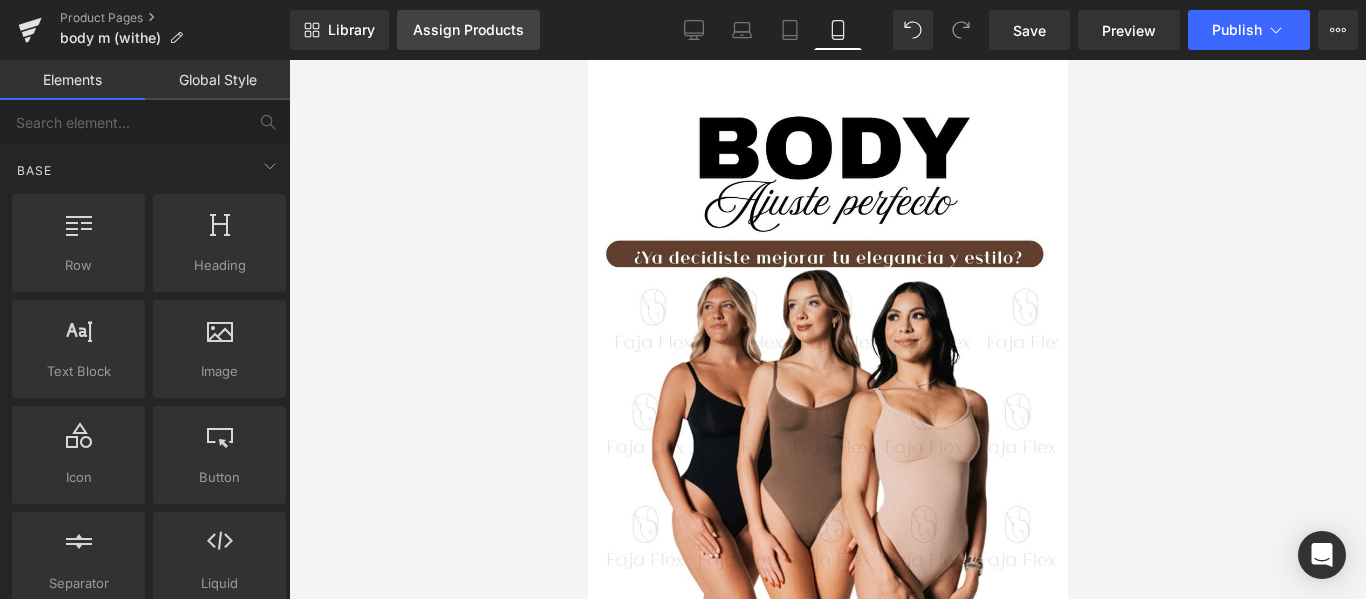 click on "Assign Products" at bounding box center [468, 30] 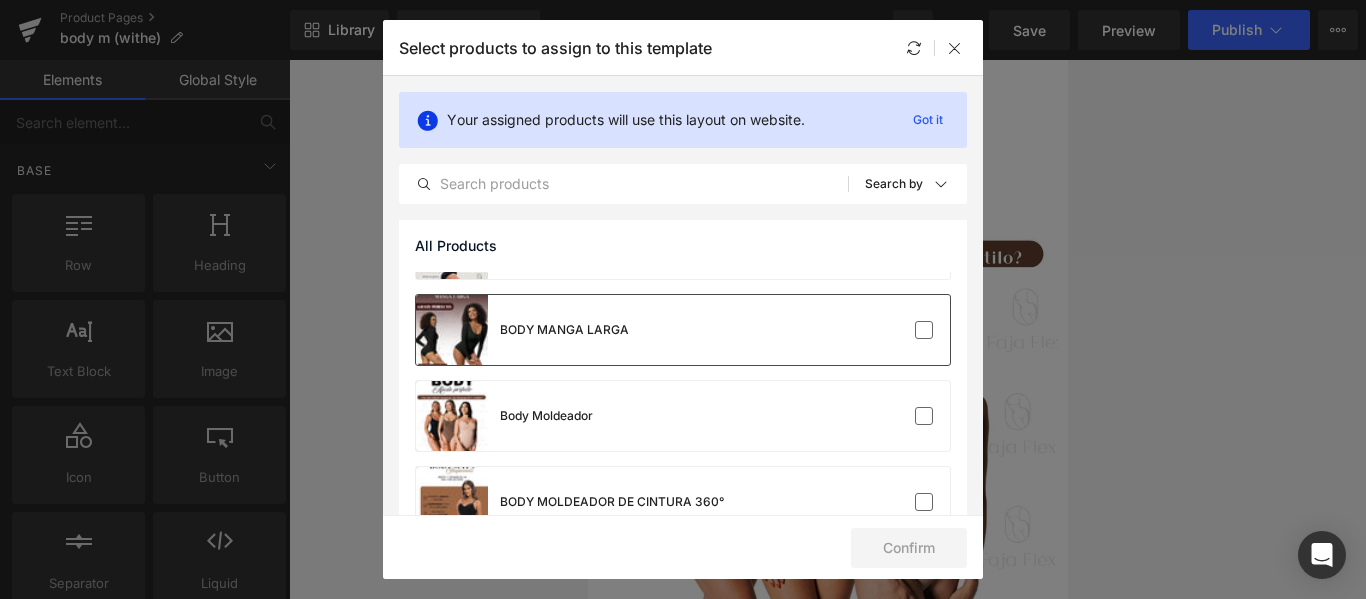 scroll, scrollTop: 300, scrollLeft: 0, axis: vertical 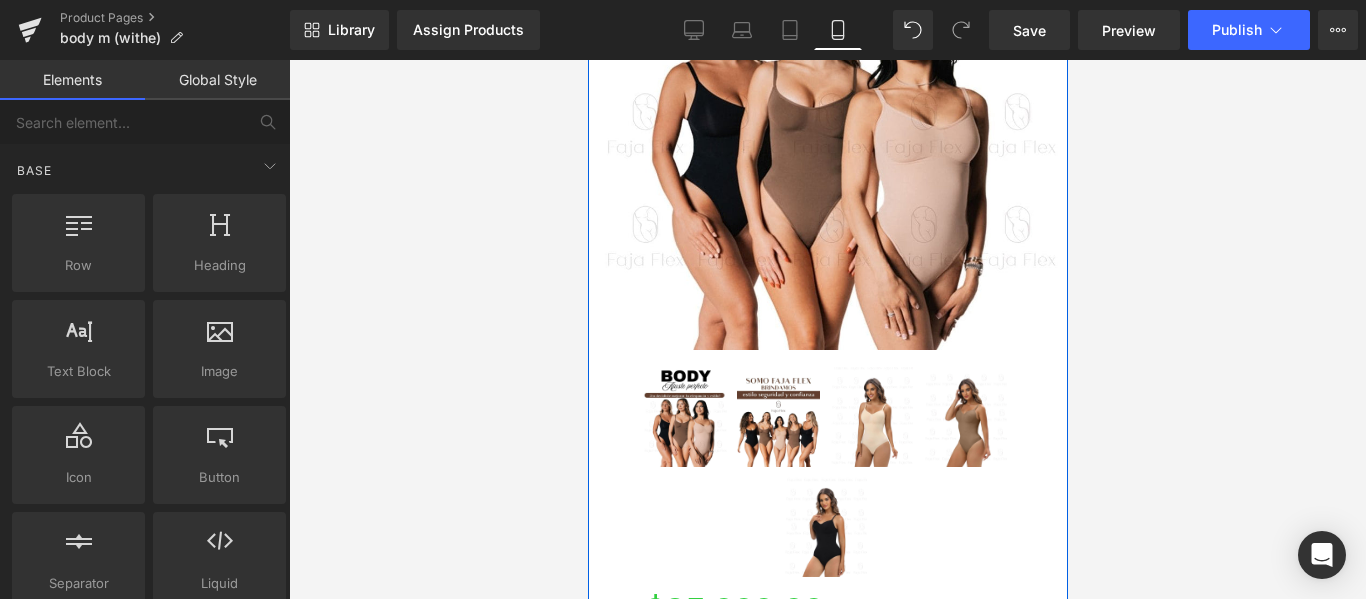 drag, startPoint x: 749, startPoint y: 445, endPoint x: 859, endPoint y: 289, distance: 190.88216 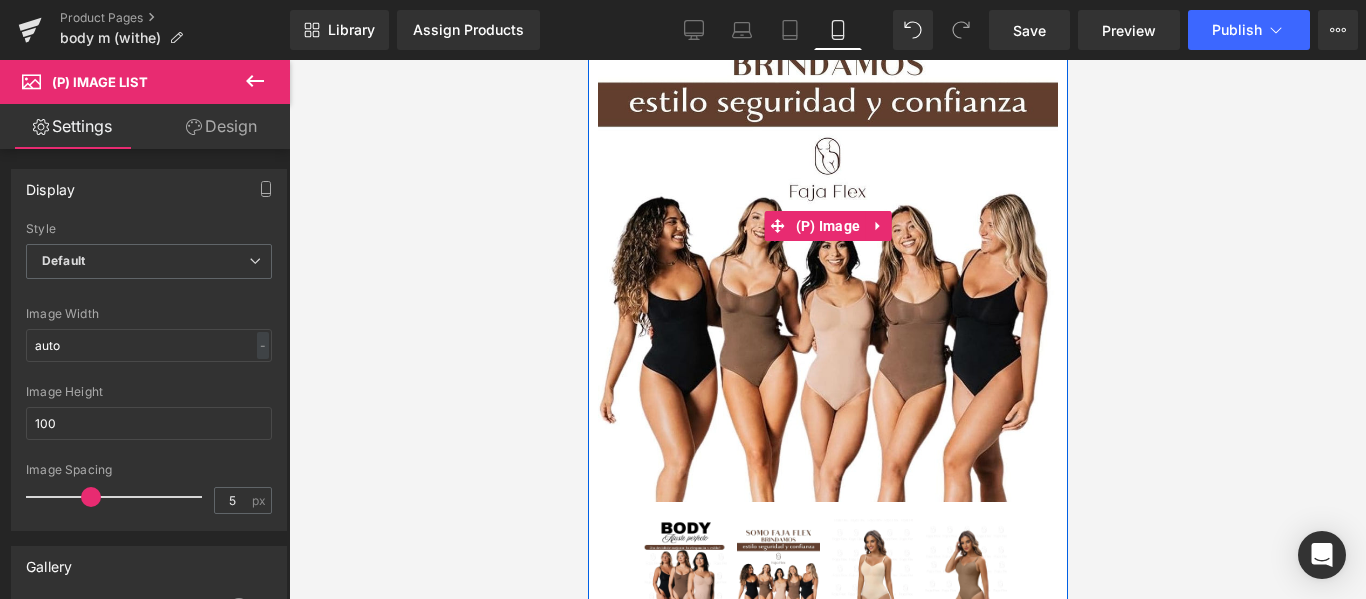 scroll, scrollTop: 200, scrollLeft: 0, axis: vertical 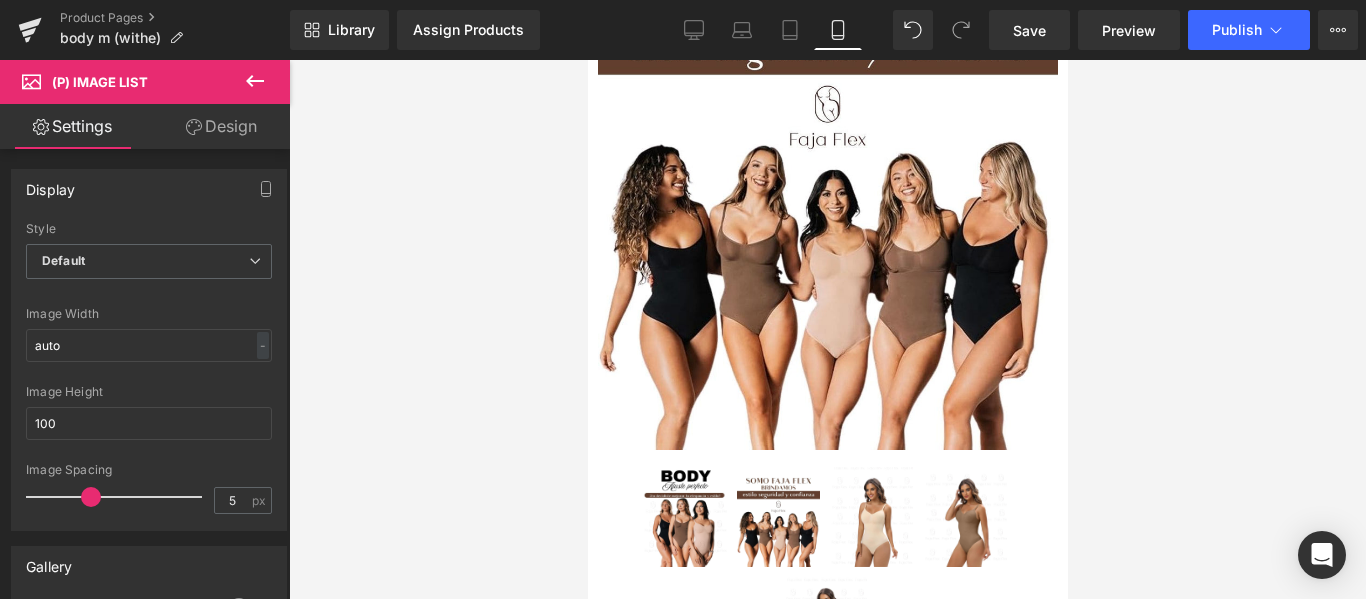 click on "Rendering Content" at bounding box center (683, 520) 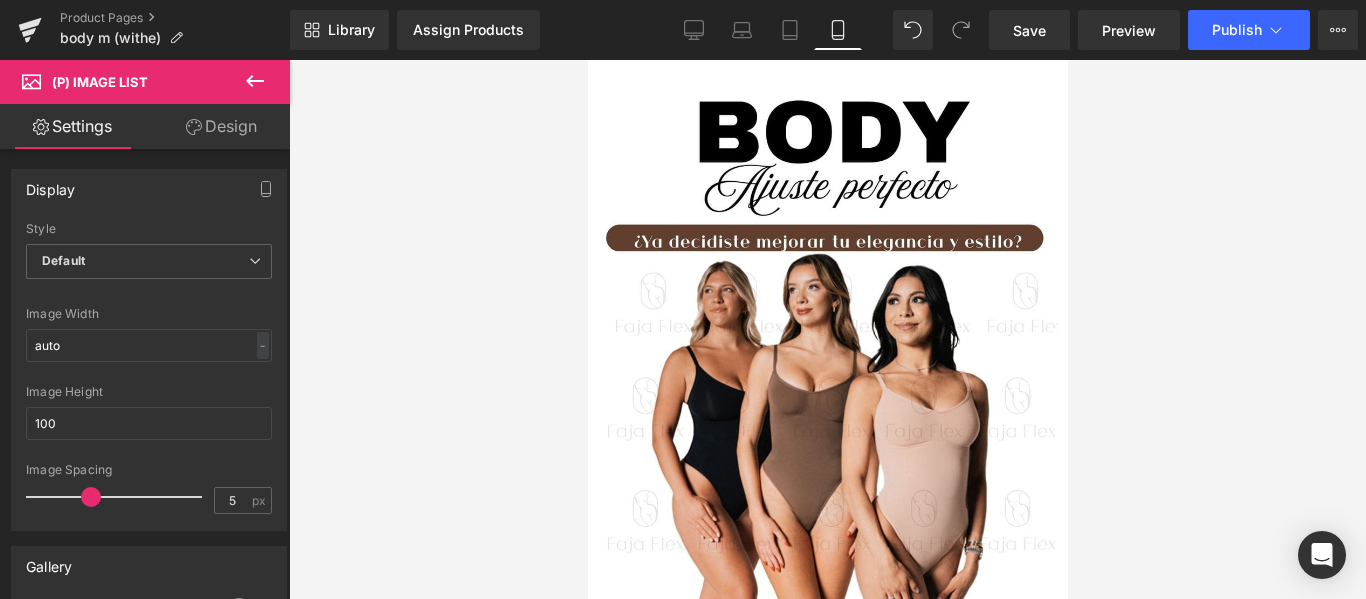 scroll, scrollTop: 0, scrollLeft: 0, axis: both 